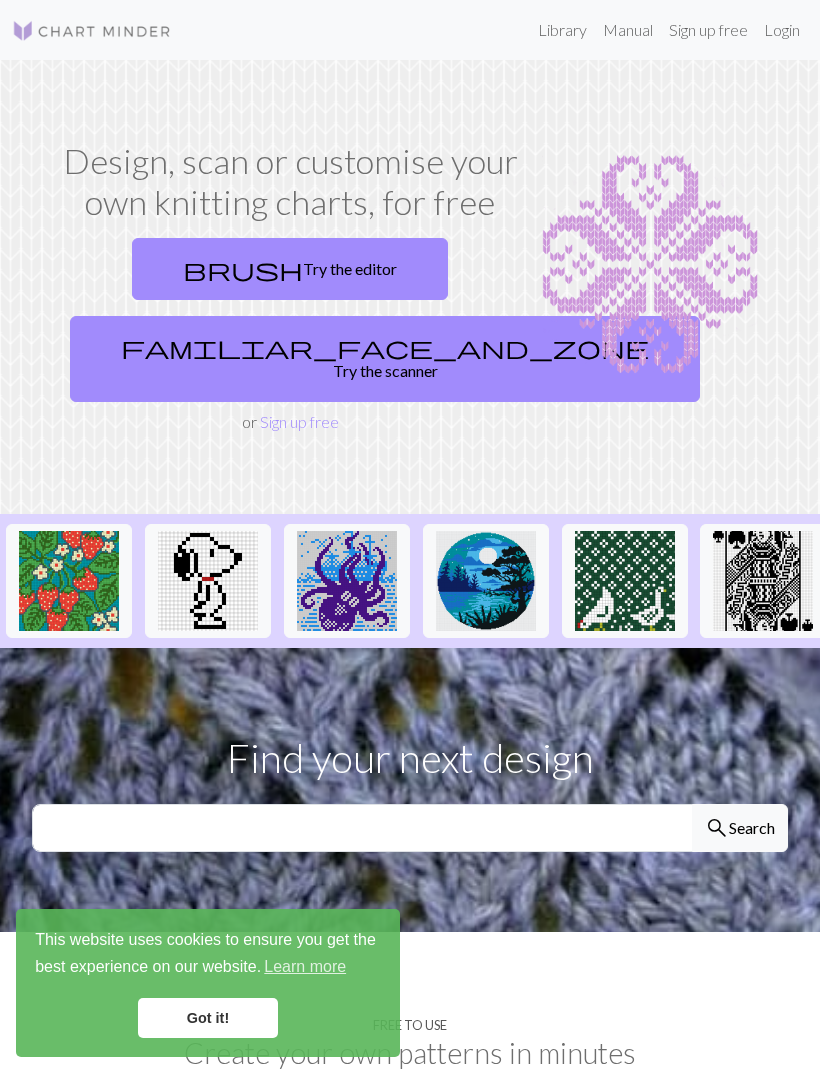 scroll, scrollTop: 0, scrollLeft: 0, axis: both 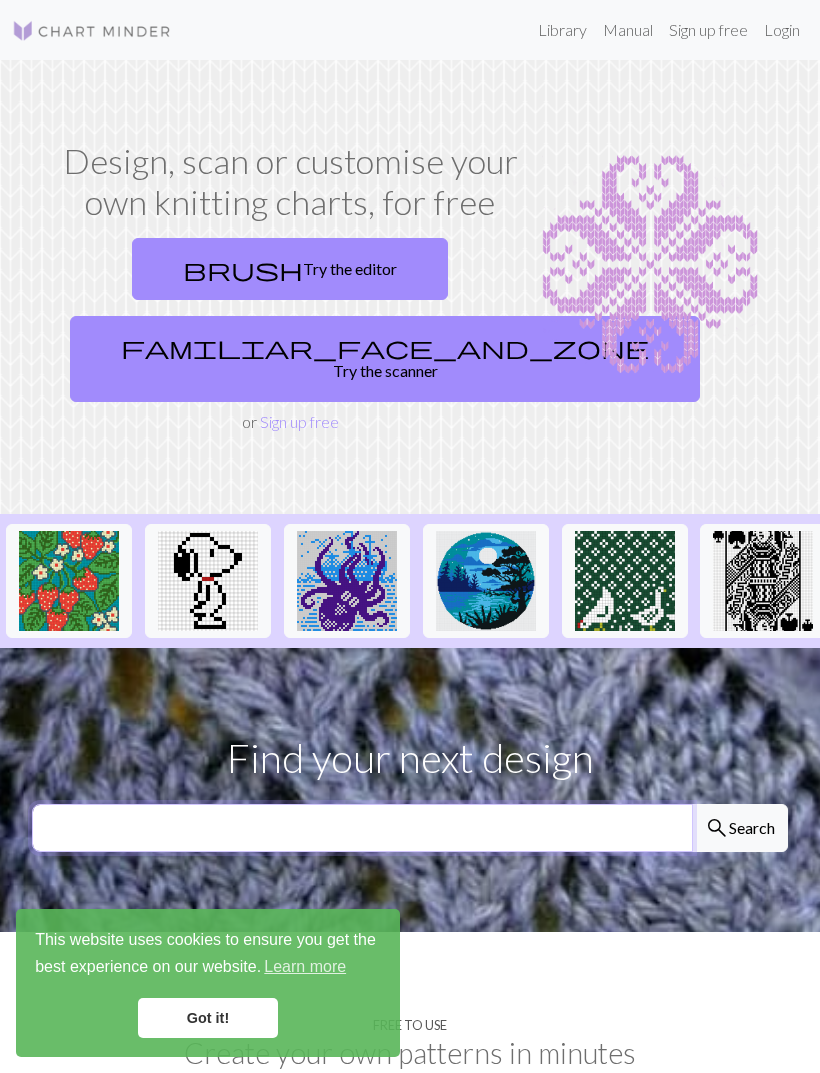 click at bounding box center (362, 828) 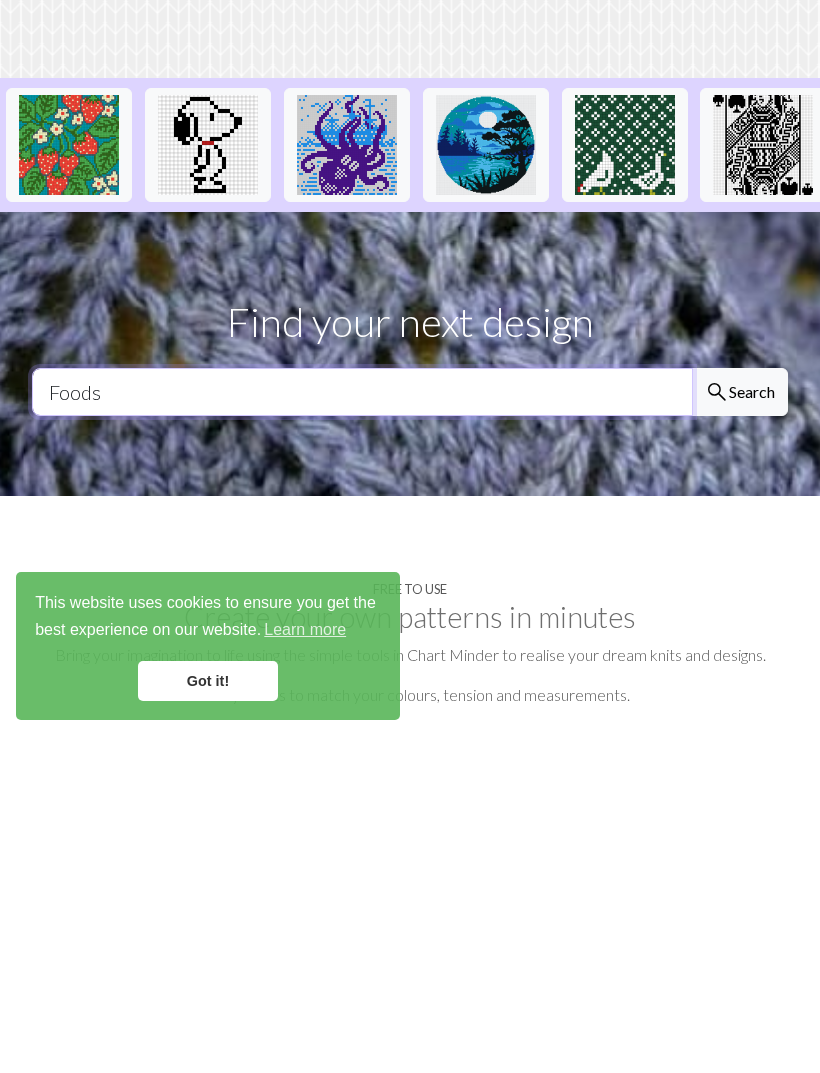 type on "Foods" 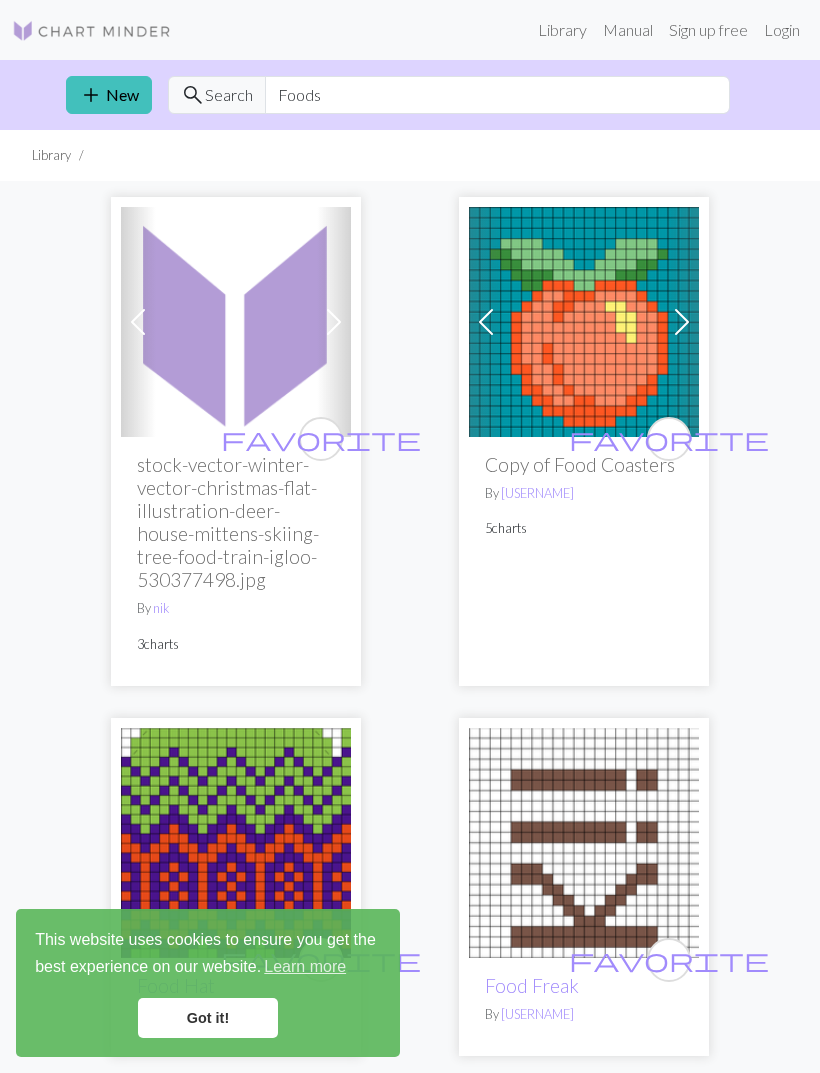 scroll, scrollTop: 0, scrollLeft: 0, axis: both 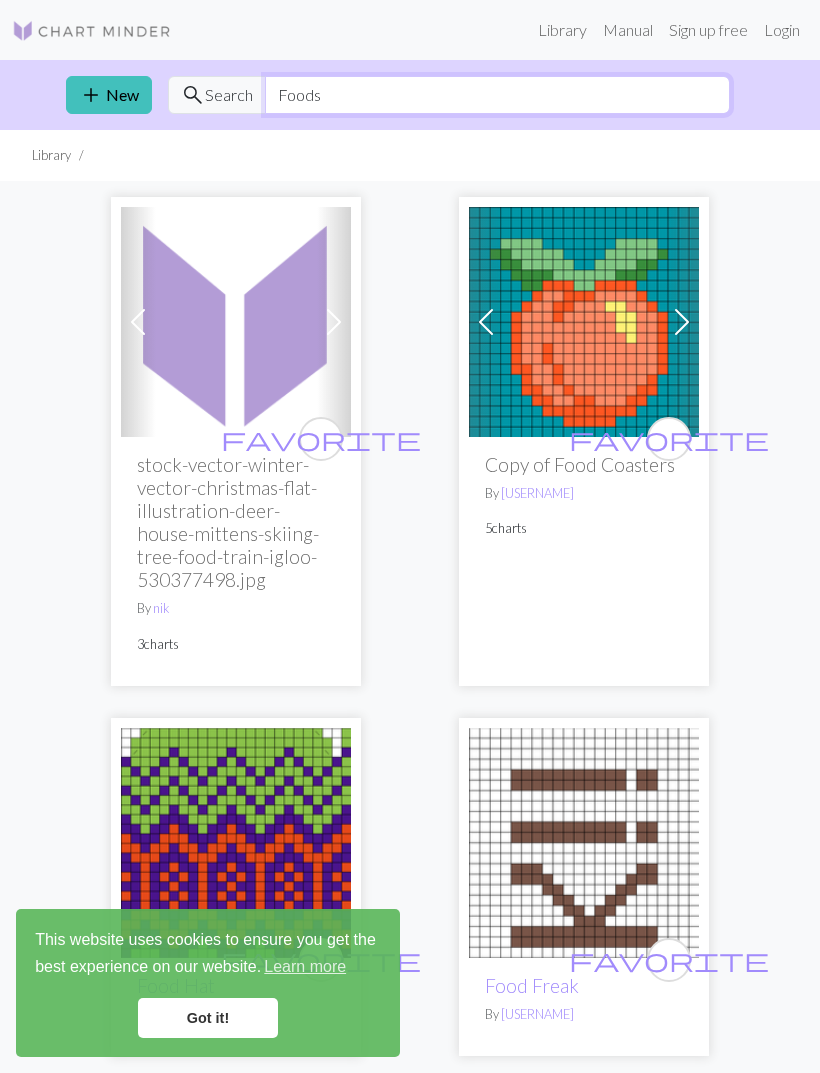 click on "Foods" at bounding box center [497, 95] 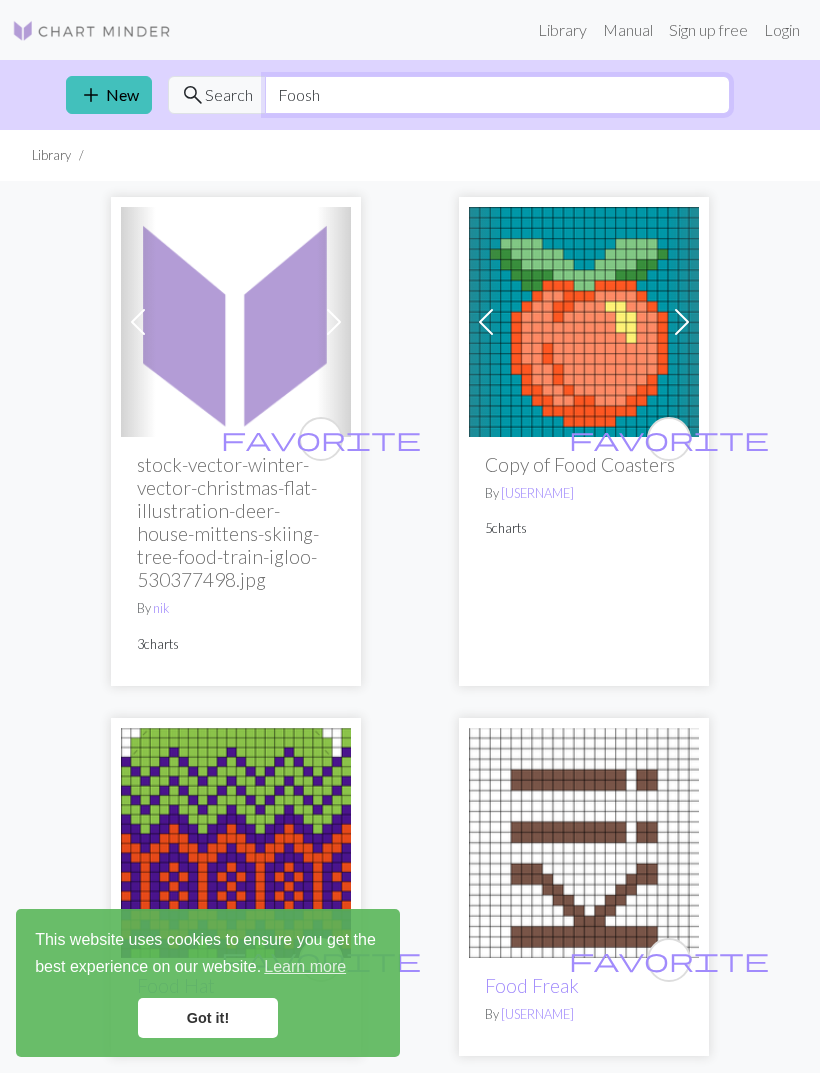 type on "Foosh" 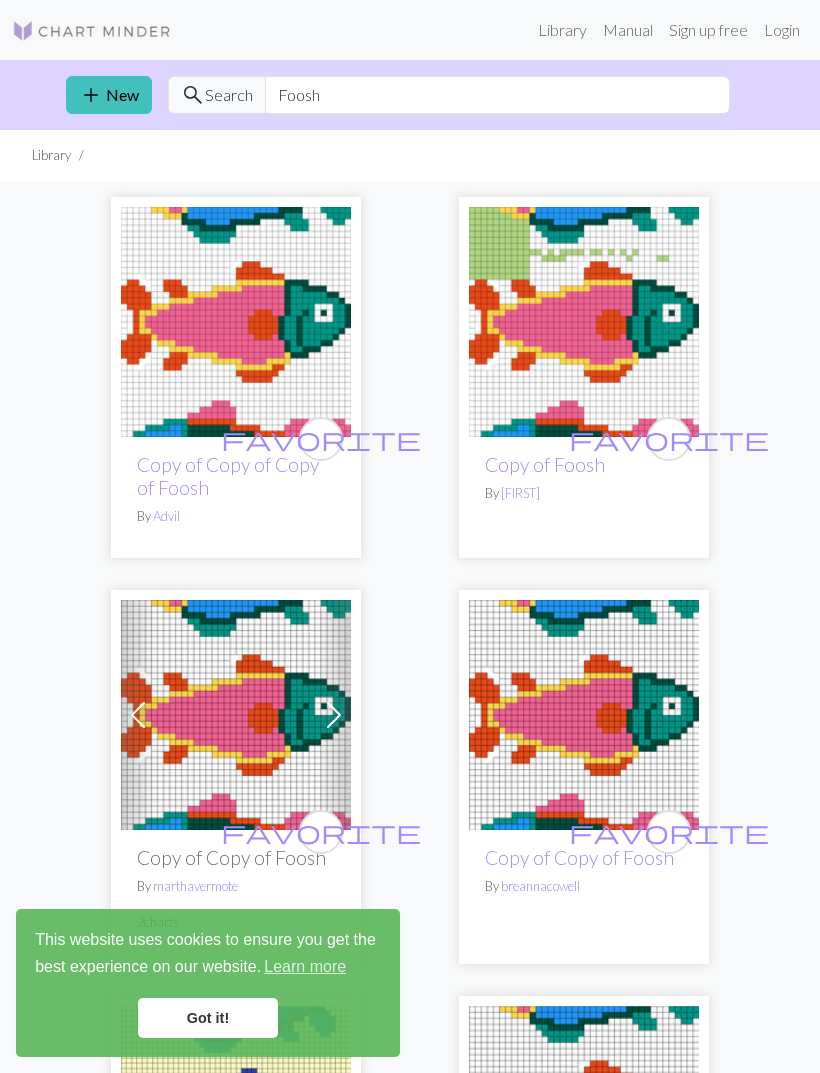click on "favorite Copy of Copy of Copy of Foosh By [LAST] favorite Copy of Foosh By [FIRST] Previous Next favorite Copy of Copy of Foosh By [FIRST] 2 charts favorite Copy of Copy of Foosh By [FIRST] favorite Copy of Foosh By [FIRST] favorite Copy of Foosh By [FIRST] favorite Copy of Copy of Copy of Foosh By [USERNAME] favorite Copy of Copy of Foosh By [FIRST] favorite Copy of Foosh By [FIRST] favorite Copy of Foosh By [USERNAME] 2 charts favorite Copy of Copy of Foosh By [FIRST] favorite Copy of Foosh By [FIRST] favorite Copy of Foosh By [FIRST] favorite Copy of Foosh By [FIRST] favorite Copy of Foosh By [FIRST] favorite Copy of Foosh By [FIRST] favorite Copy of Foosh By [FIRST] favorite Copy of Foosh By [FIRST] favorite Copy of Foosh By [FIRST] favorite Copy of Foosh By [FIRST] favorite Copy of Foosh By [FIRST] favorite Copy of Foosh By [FIRST] favorite Copy of Foosh By [FIRST] favorite Copy of Foosh By [FIRST] favorite Copy of Foosh By [FIRST] favorite Copy of Foosh By [FIRST]" at bounding box center (410, 2645) 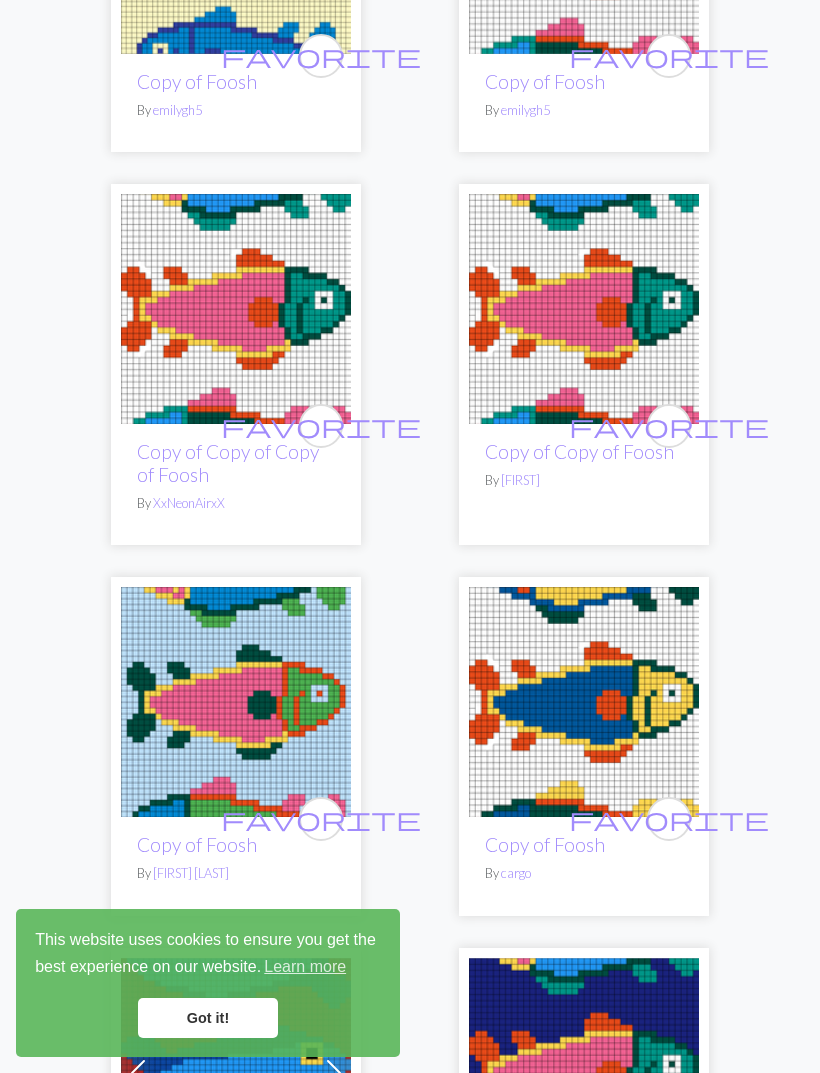 scroll, scrollTop: 1176, scrollLeft: 0, axis: vertical 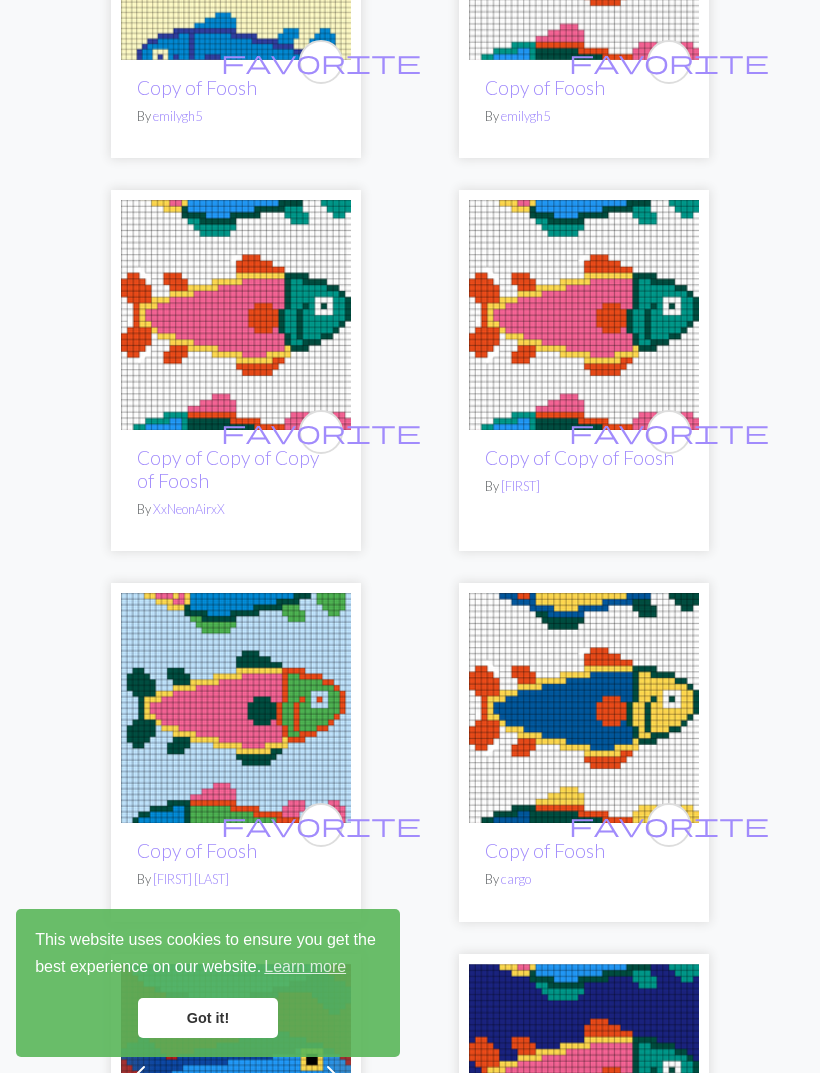 click at bounding box center [584, 315] 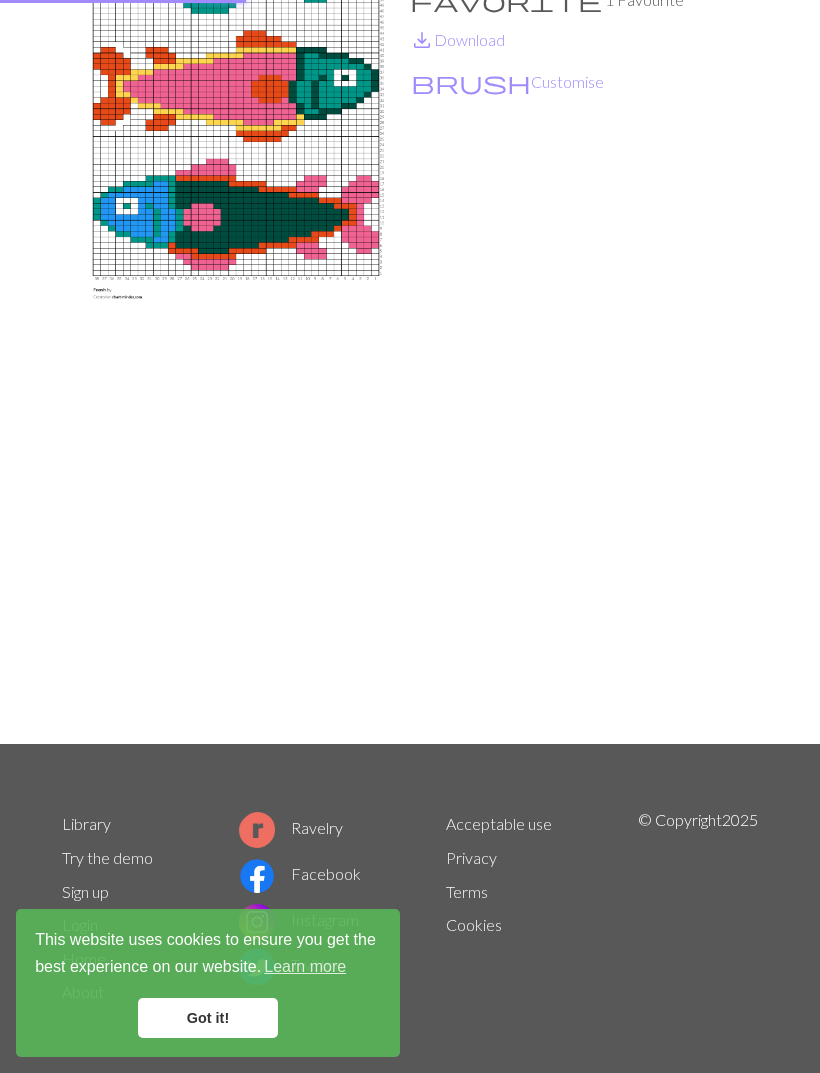 scroll, scrollTop: 0, scrollLeft: 0, axis: both 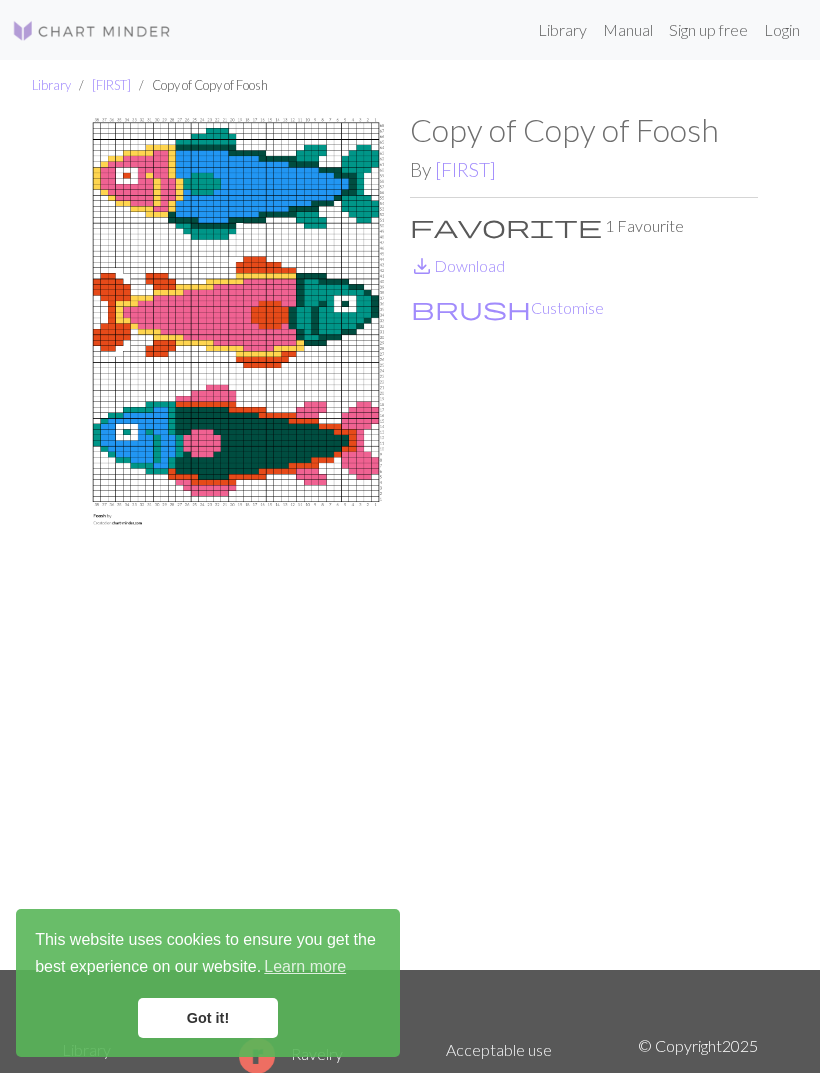 click on "save_alt  Download" at bounding box center [457, 265] 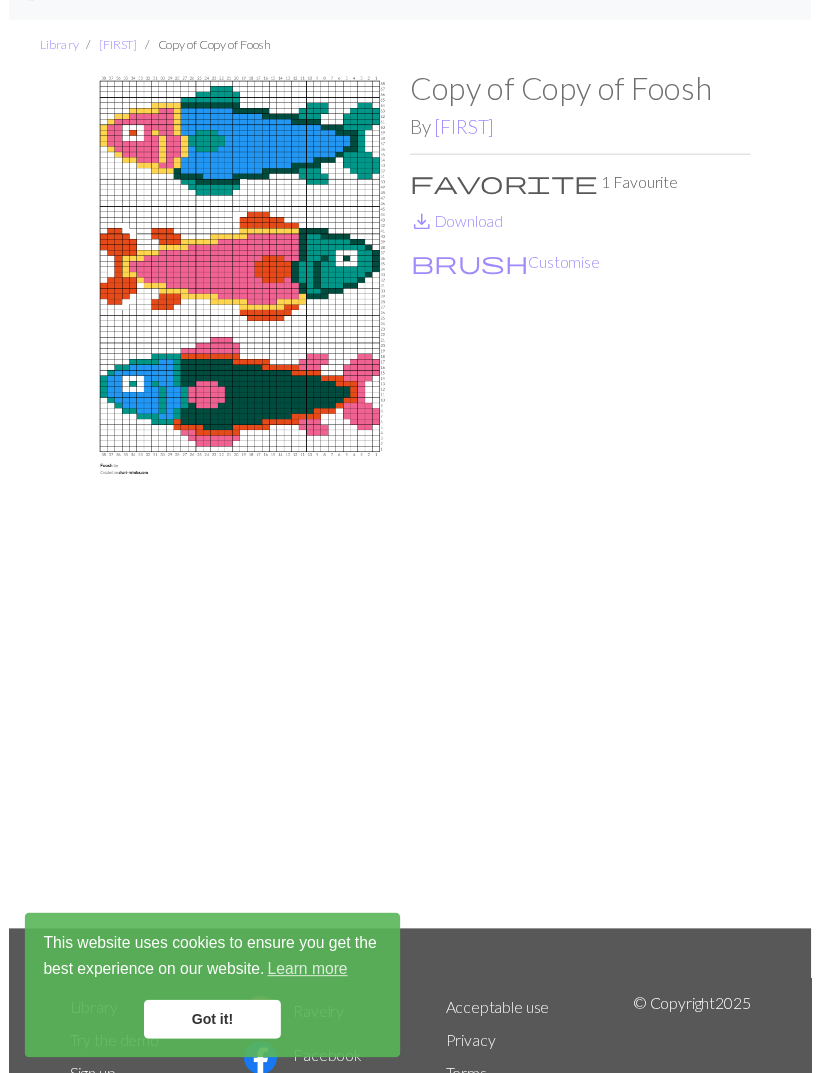 scroll, scrollTop: 64, scrollLeft: 0, axis: vertical 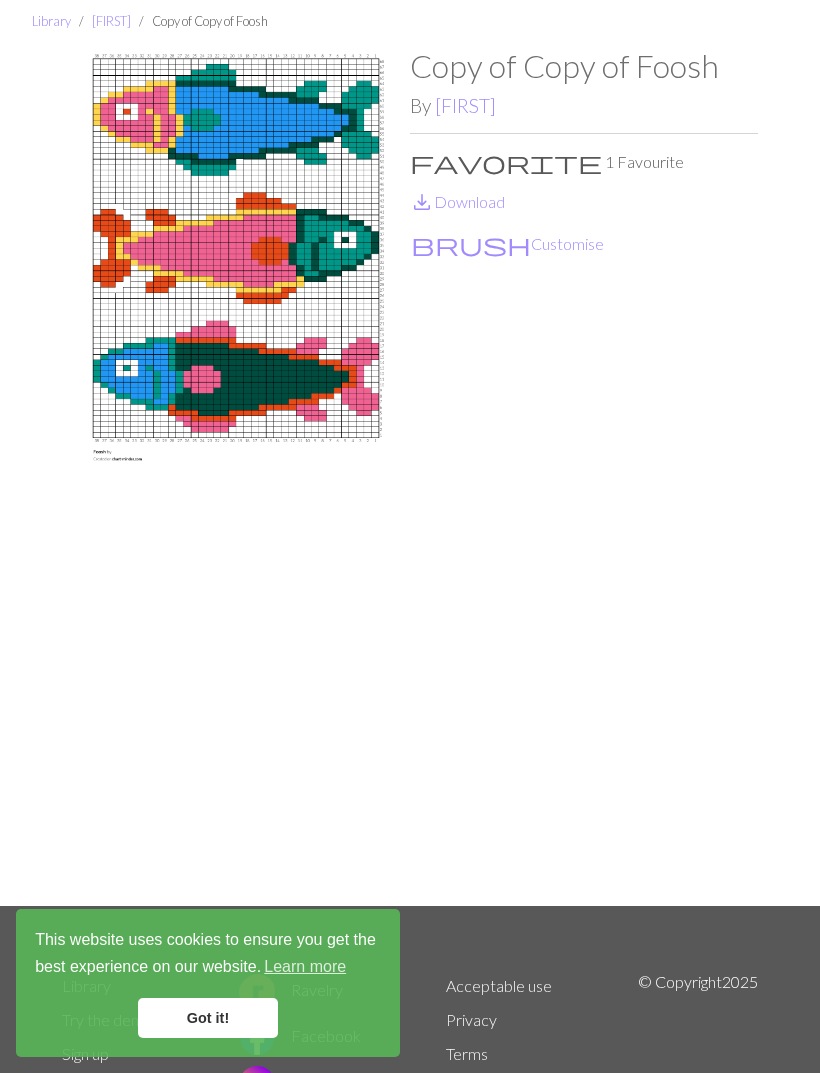 click on "brush Customise" at bounding box center (507, 244) 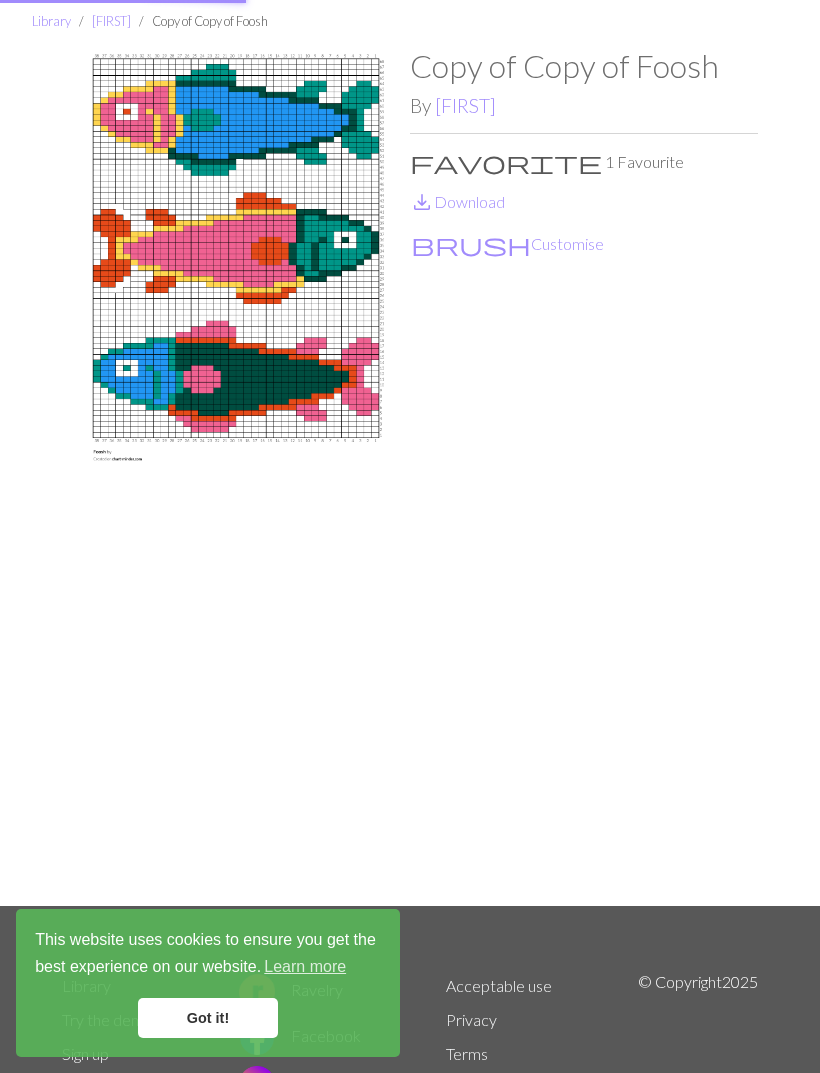 scroll, scrollTop: 0, scrollLeft: 0, axis: both 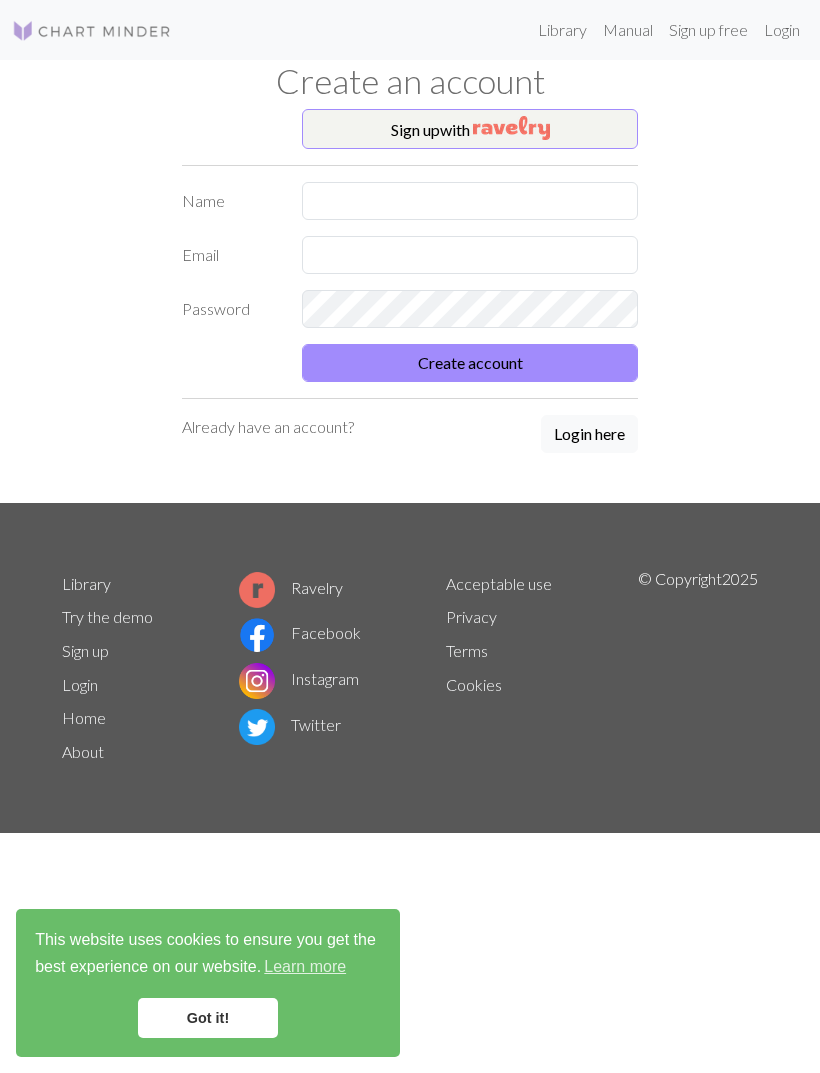 click at bounding box center [511, 128] 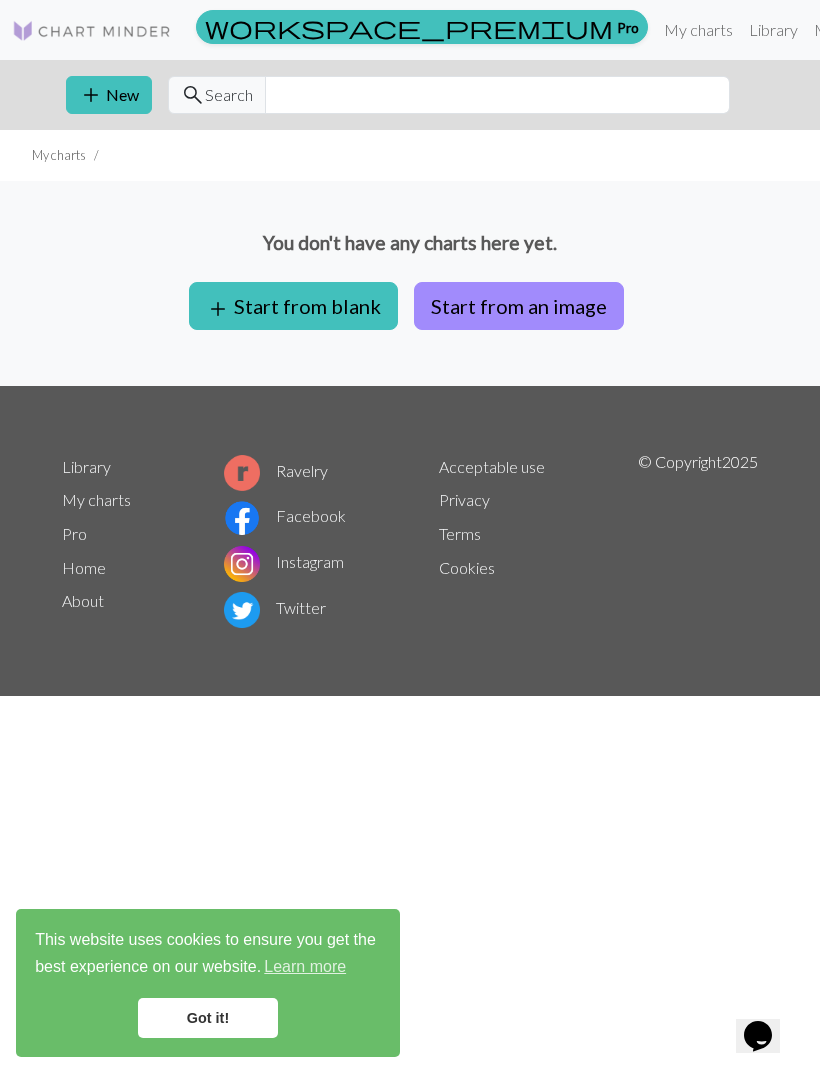 click on "Start from an image" at bounding box center (519, 306) 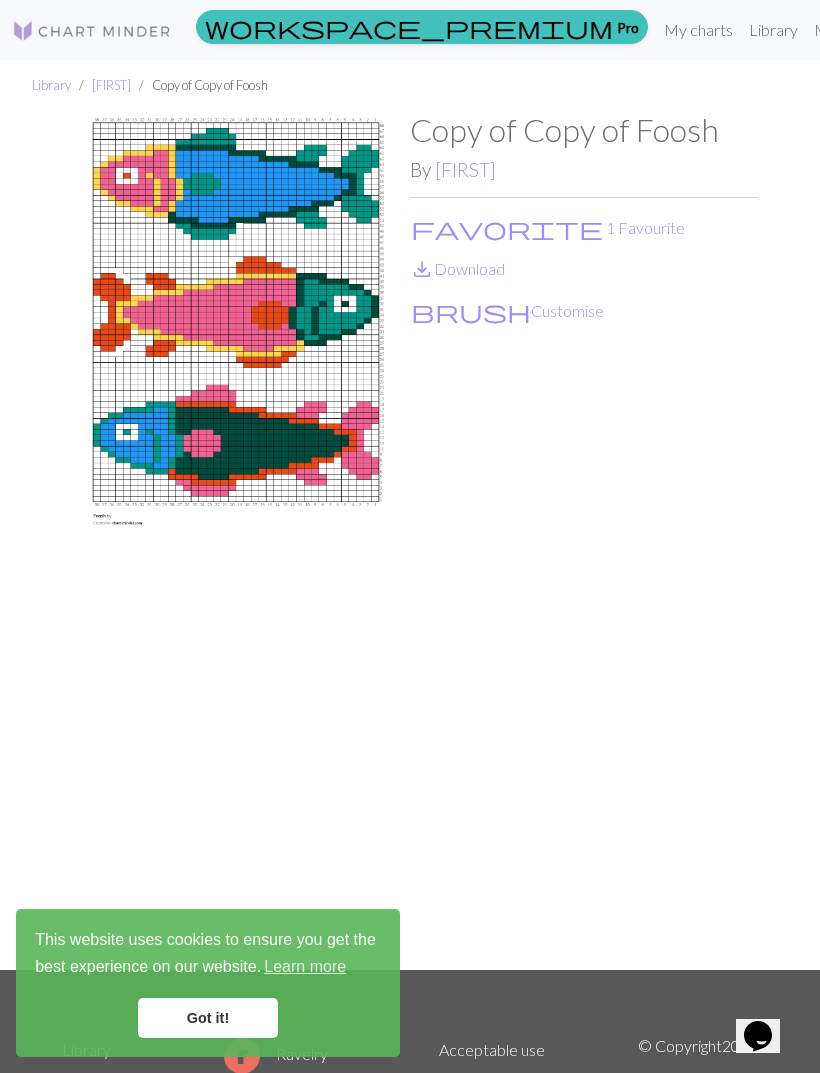 click at bounding box center (236, 540) 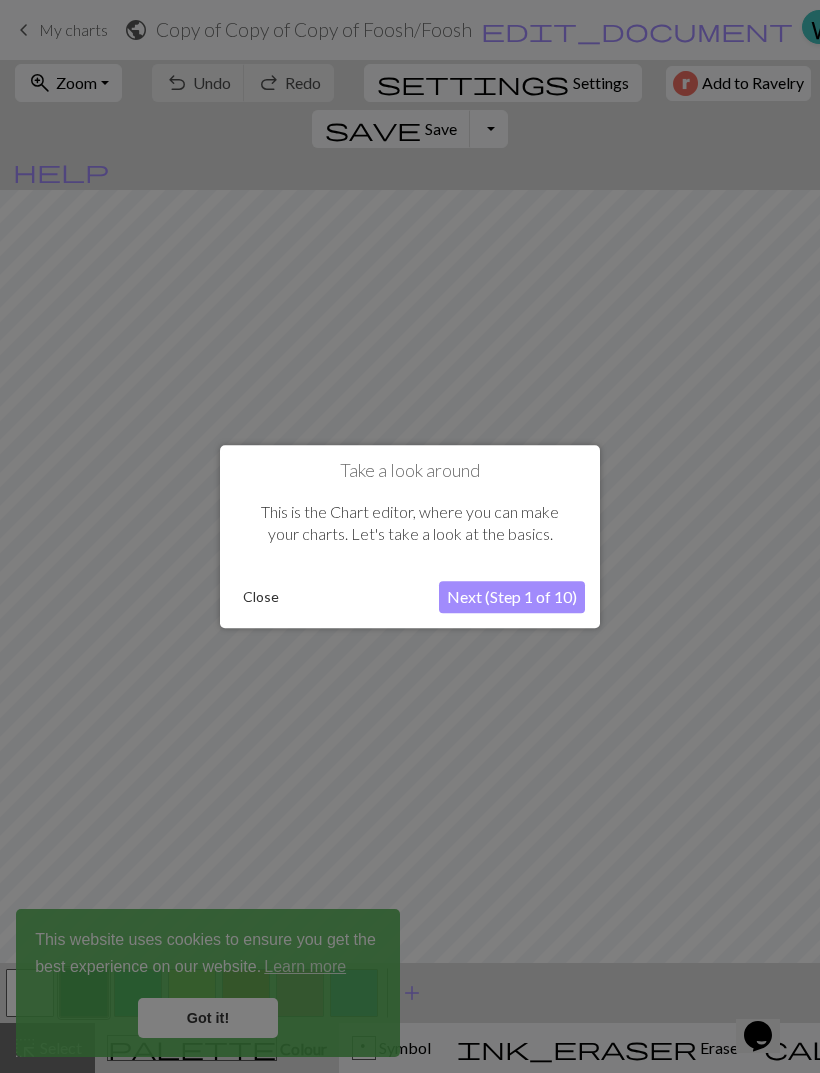 click on "Next (Step 1 of 10)" at bounding box center [512, 597] 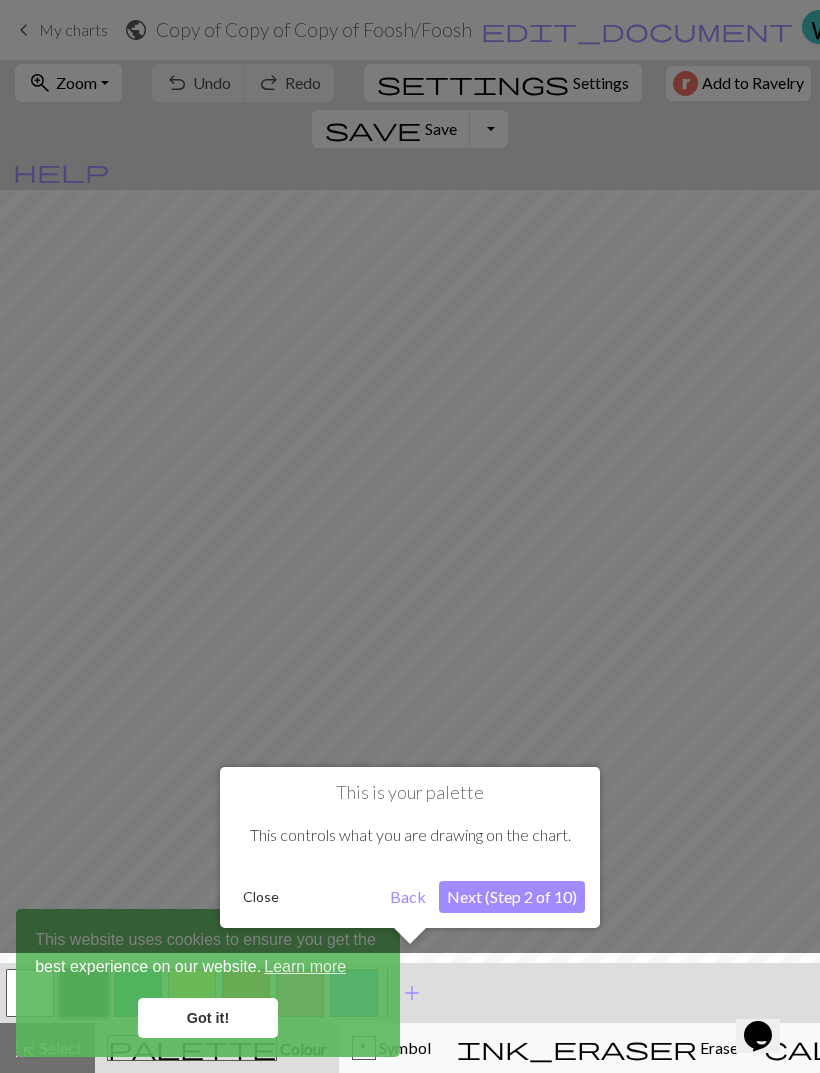 click on "Next (Step 2 of 10)" at bounding box center (512, 897) 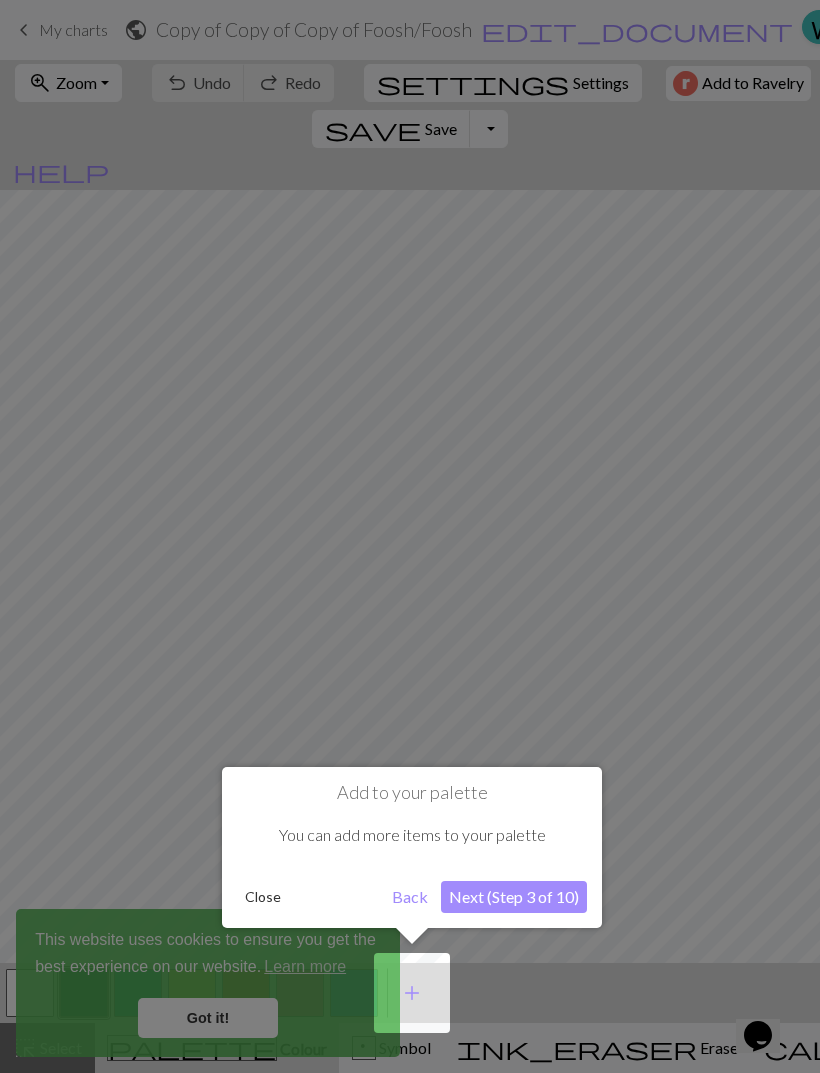 click on "Close" at bounding box center [263, 897] 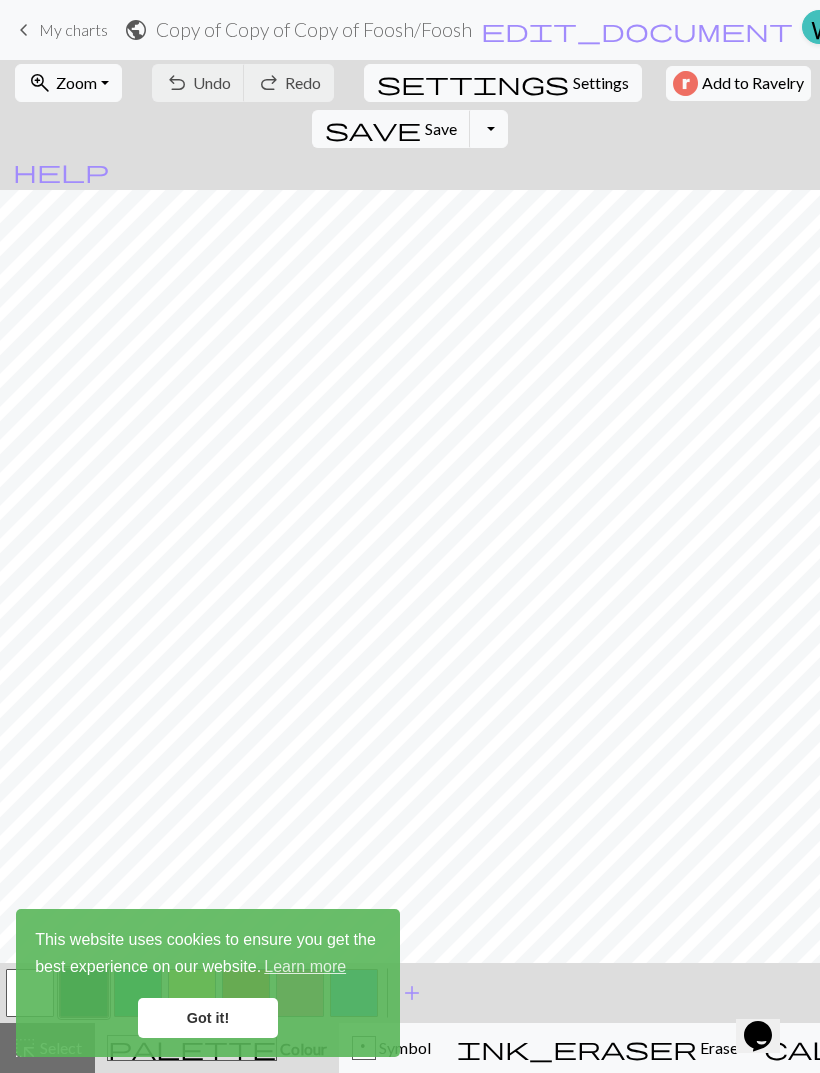 scroll, scrollTop: 89, scrollLeft: 0, axis: vertical 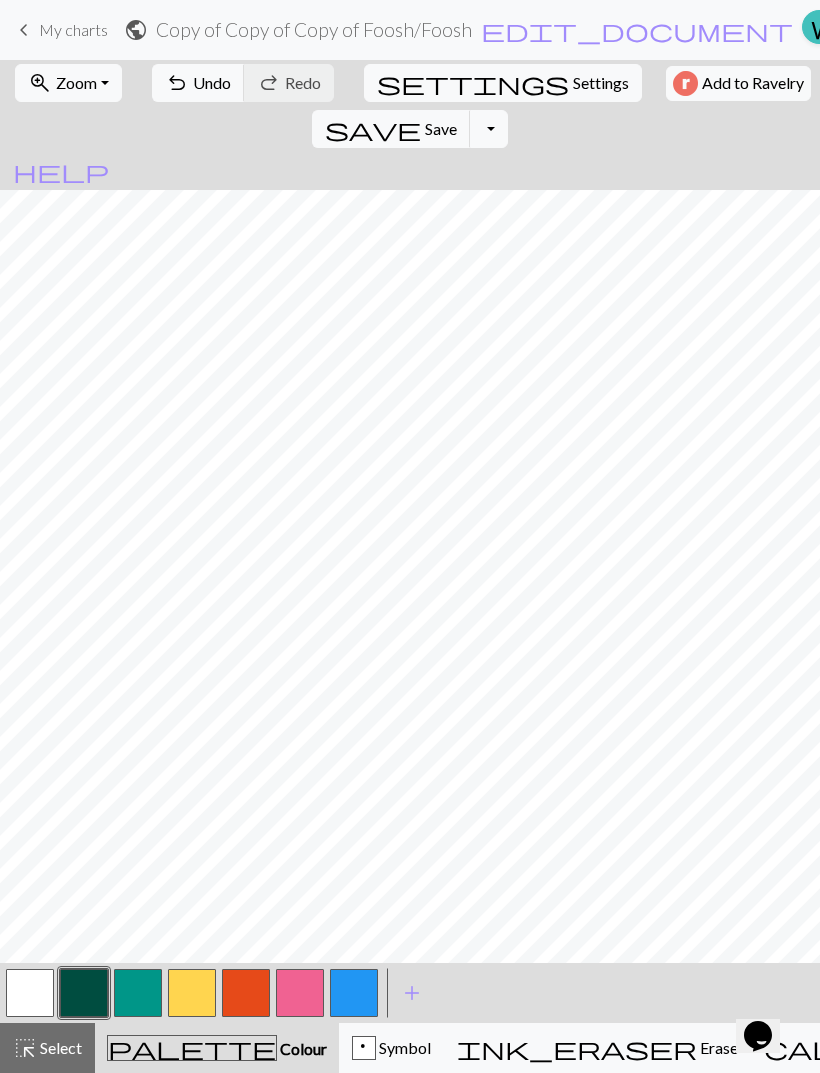 click on "Undo" at bounding box center [212, 82] 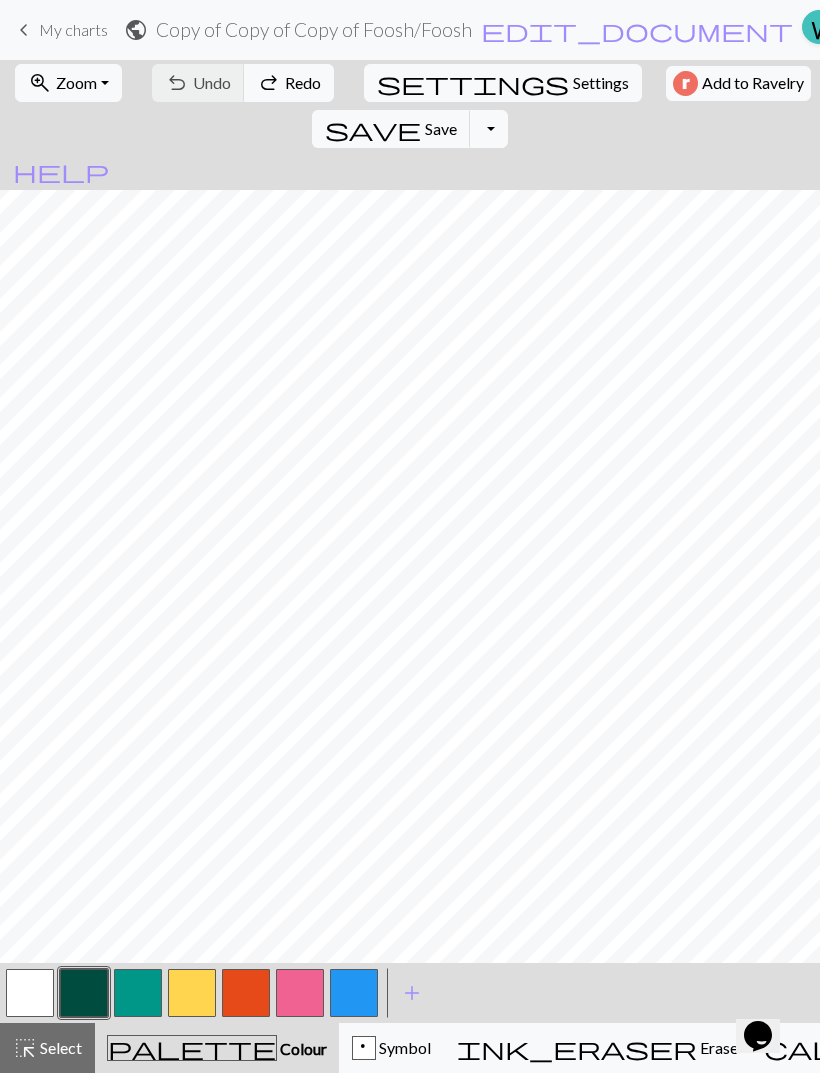 scroll, scrollTop: 0, scrollLeft: 0, axis: both 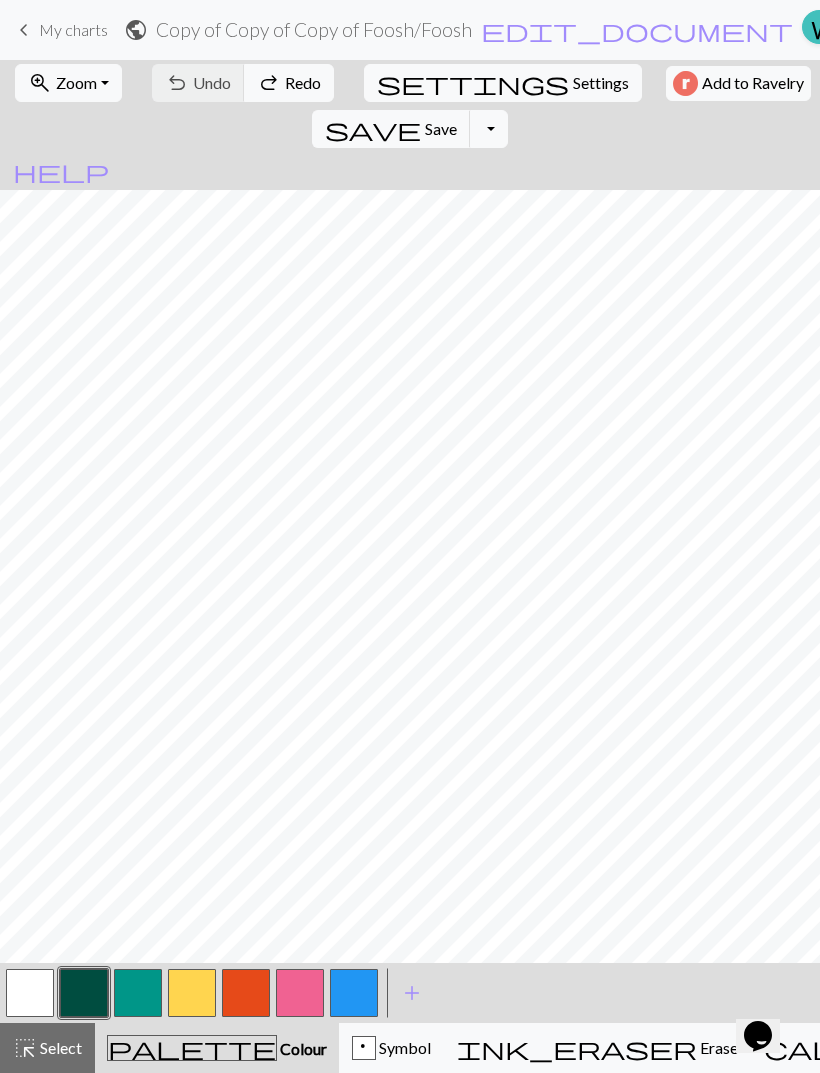 click at bounding box center (354, 993) 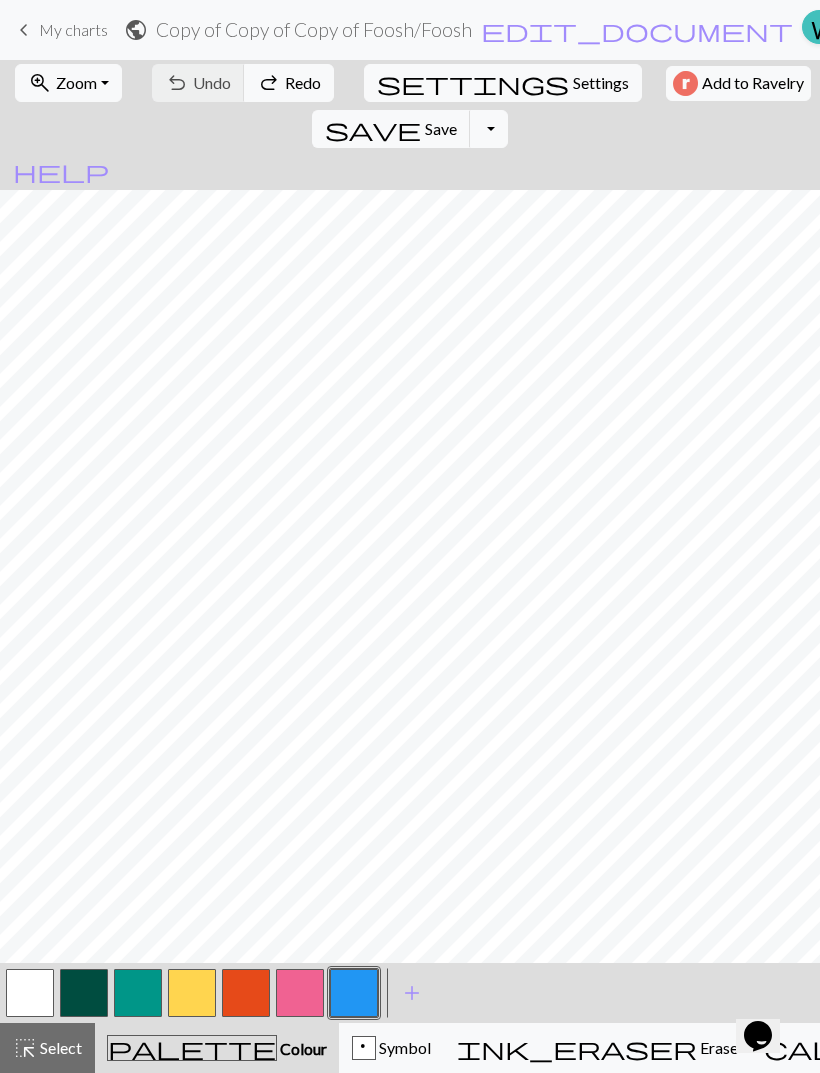 click at bounding box center [354, 993] 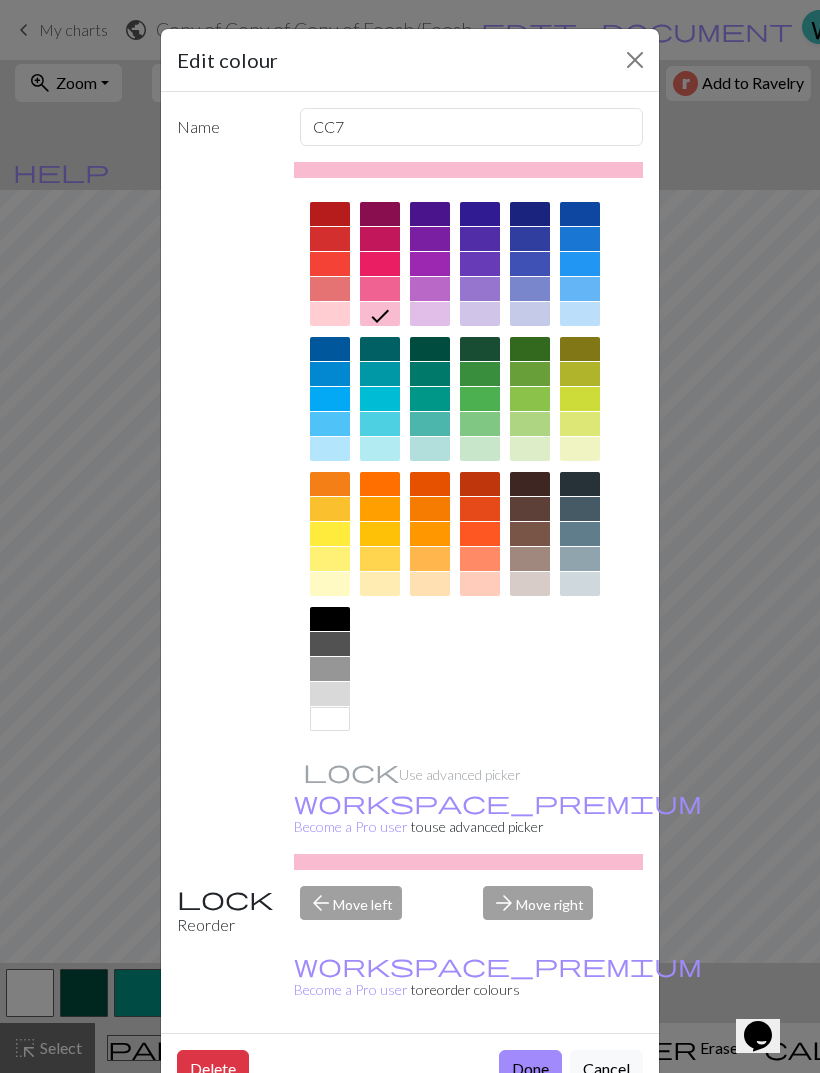 click at bounding box center [580, 239] 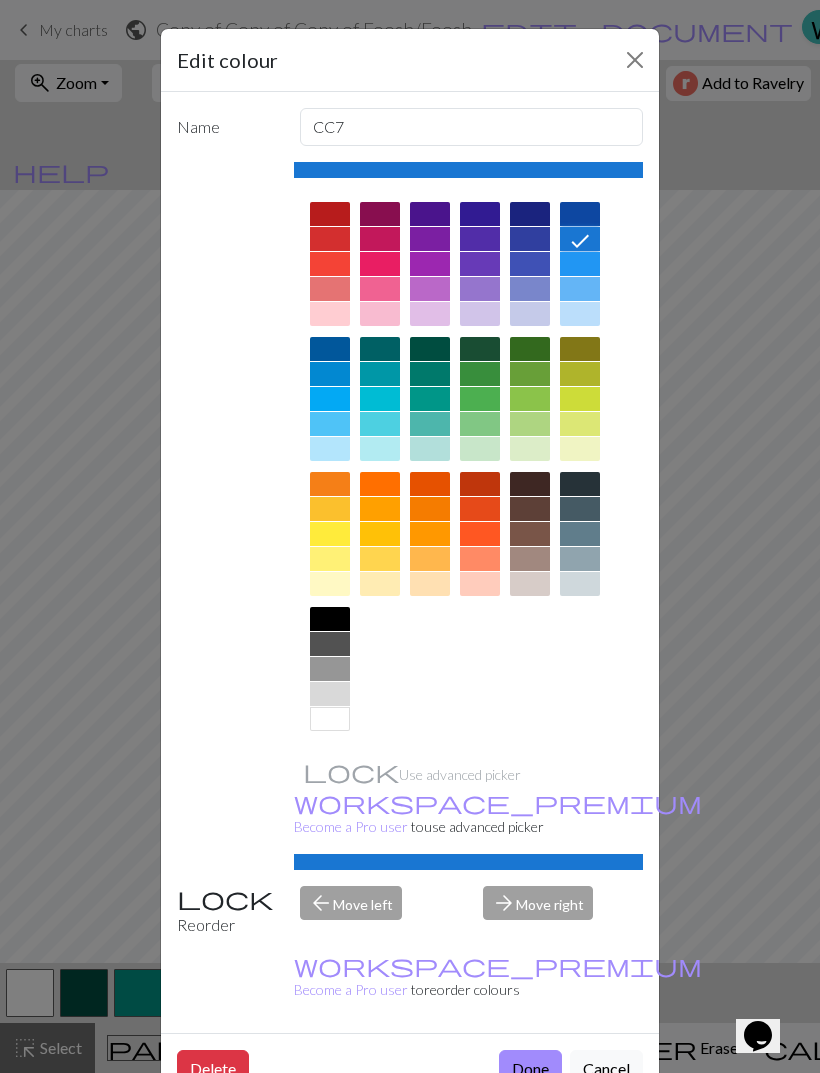 click at bounding box center (635, 60) 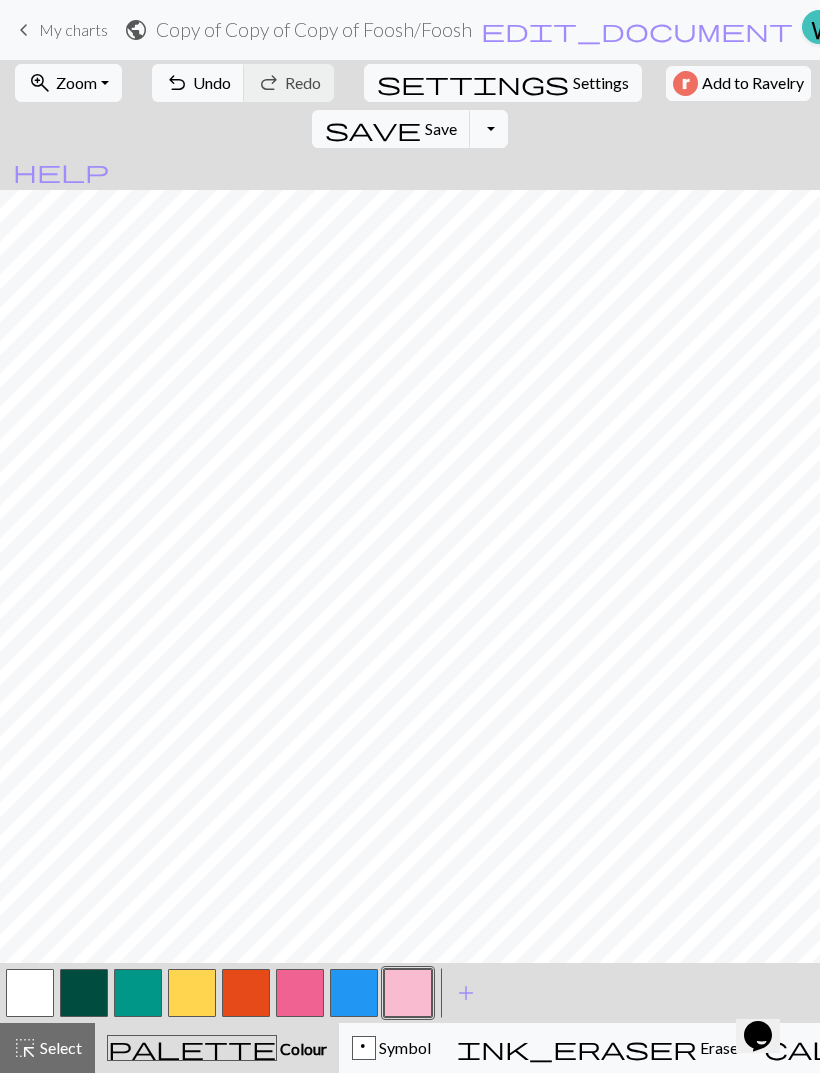 click at bounding box center (408, 993) 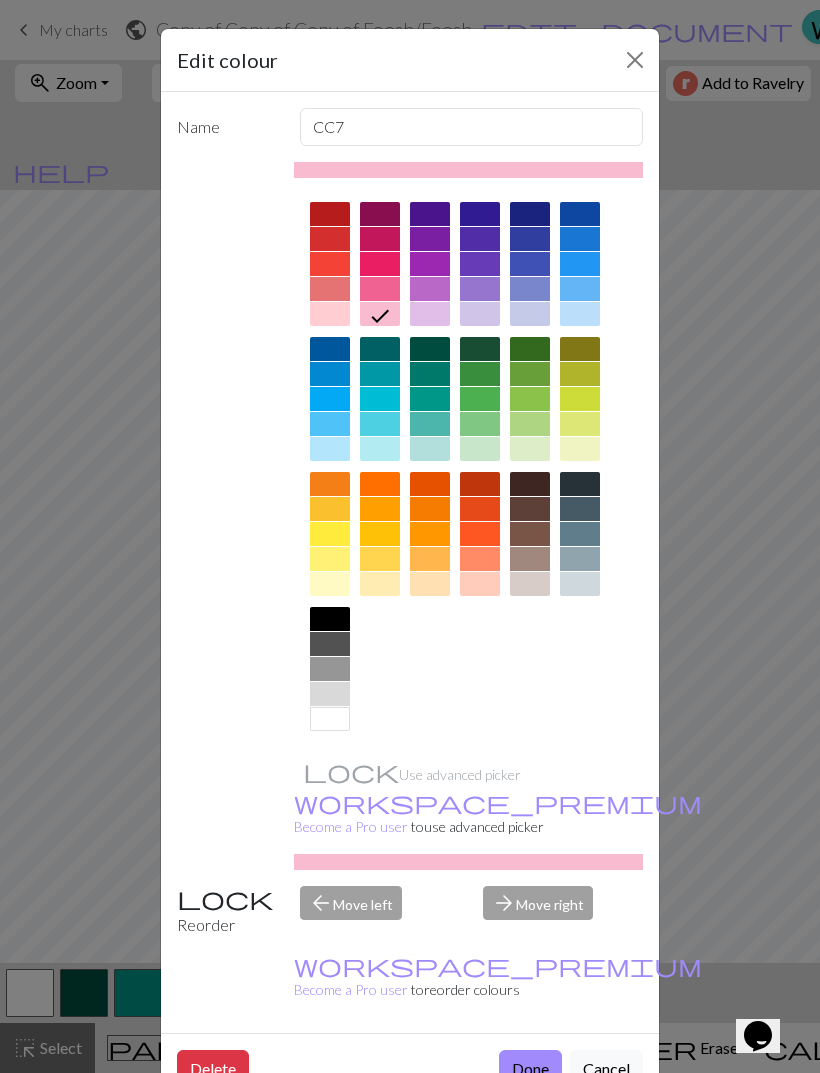 click at bounding box center (580, 214) 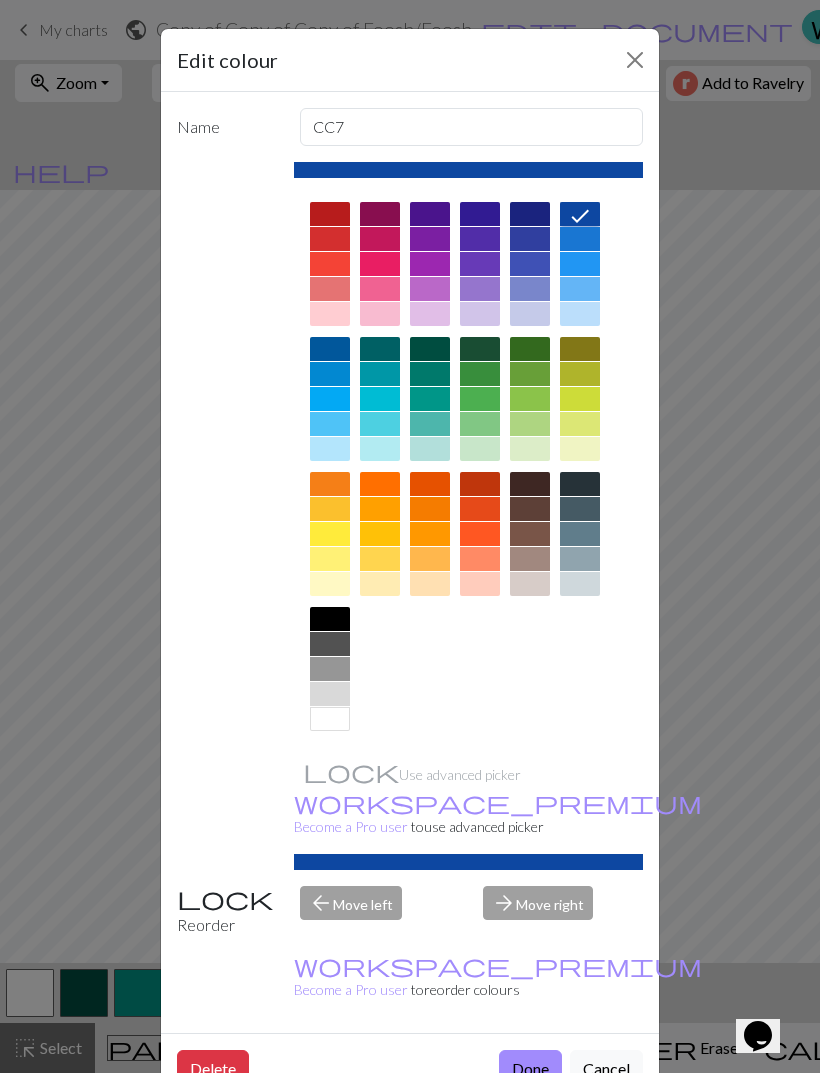 click at bounding box center (580, 239) 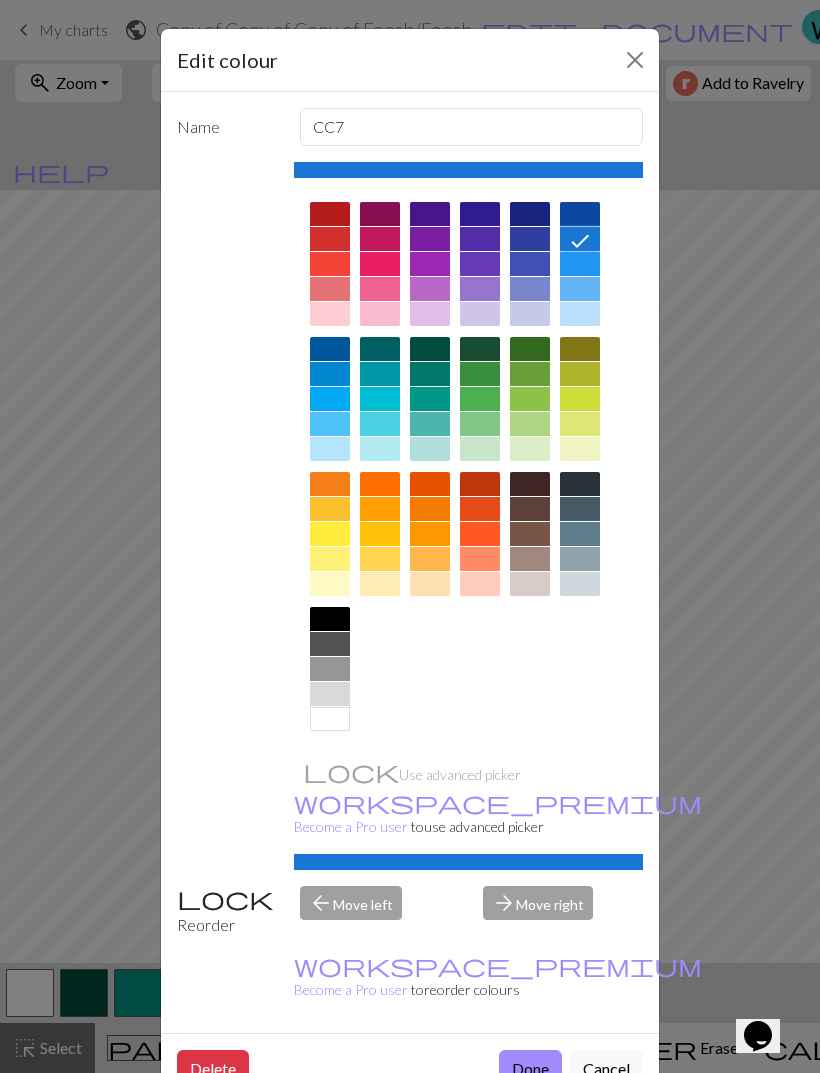 click at bounding box center [635, 60] 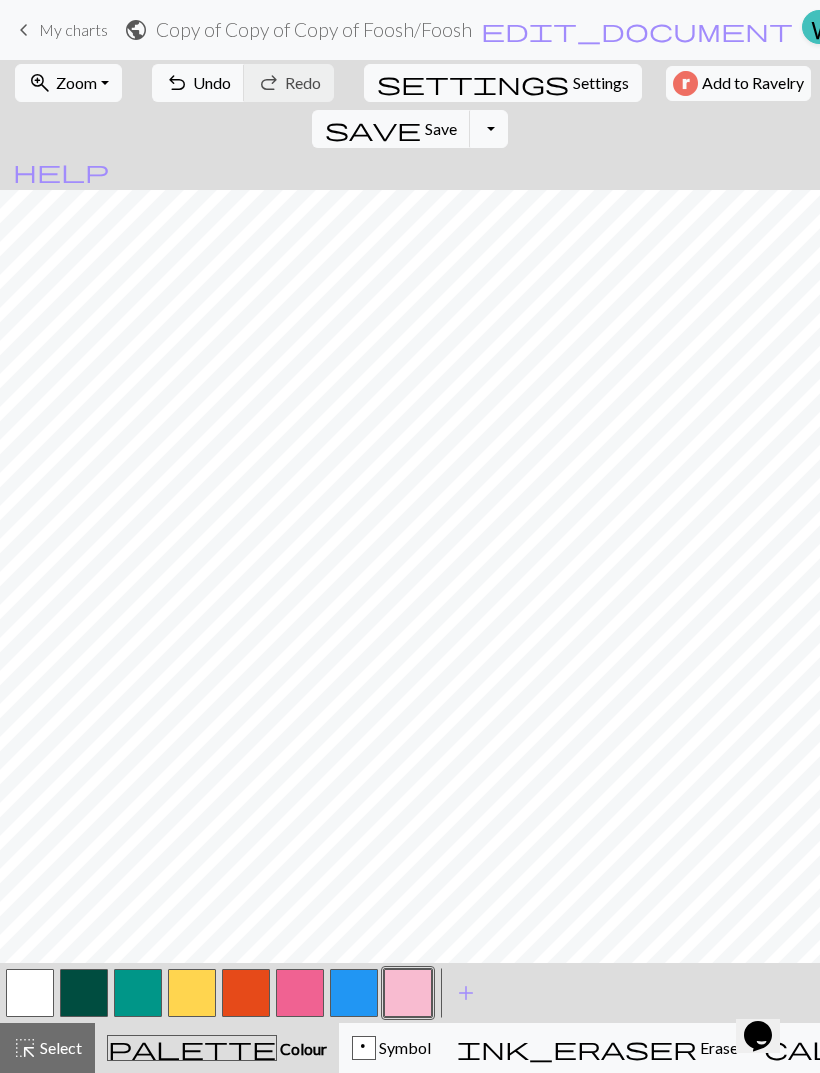 click at bounding box center (354, 993) 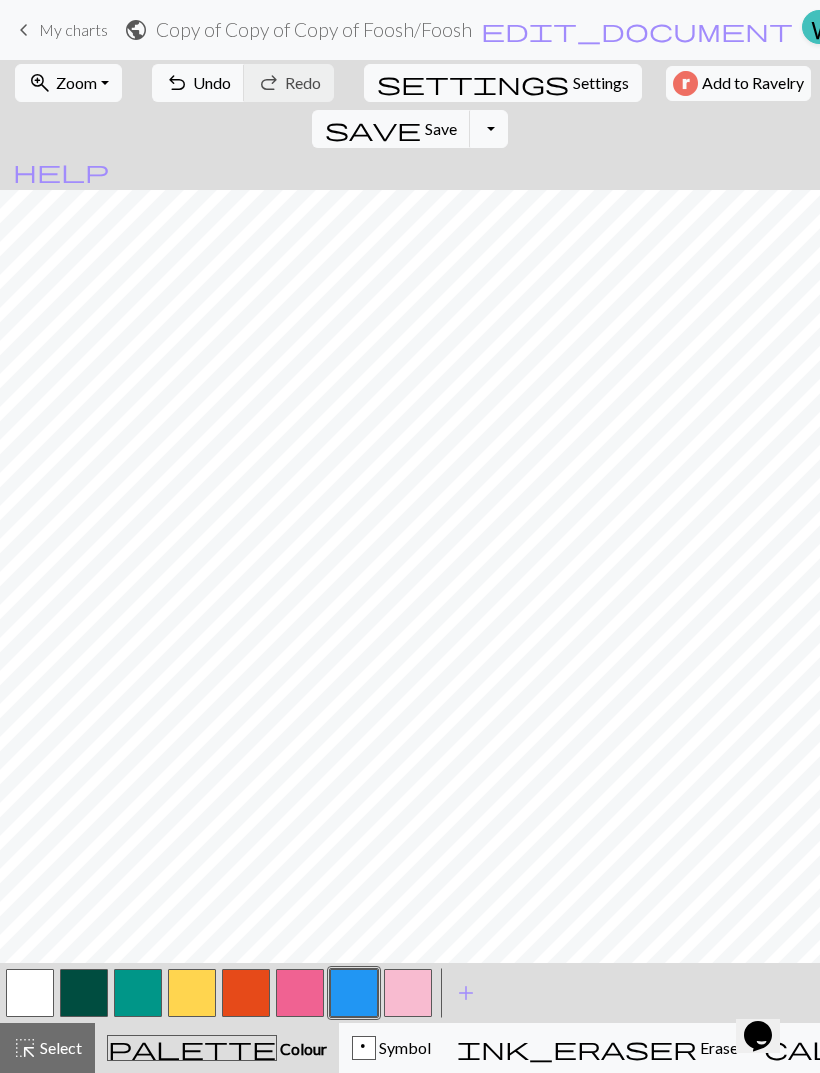click on "add" at bounding box center (466, 993) 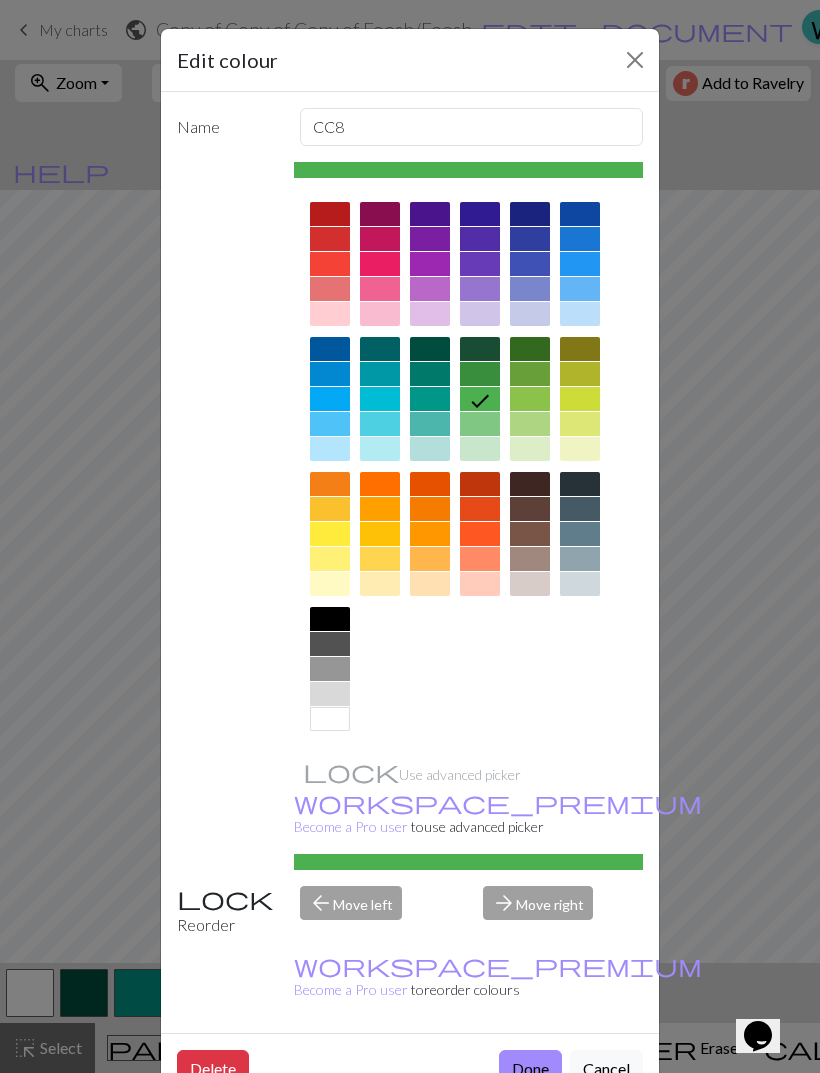 click at bounding box center [580, 239] 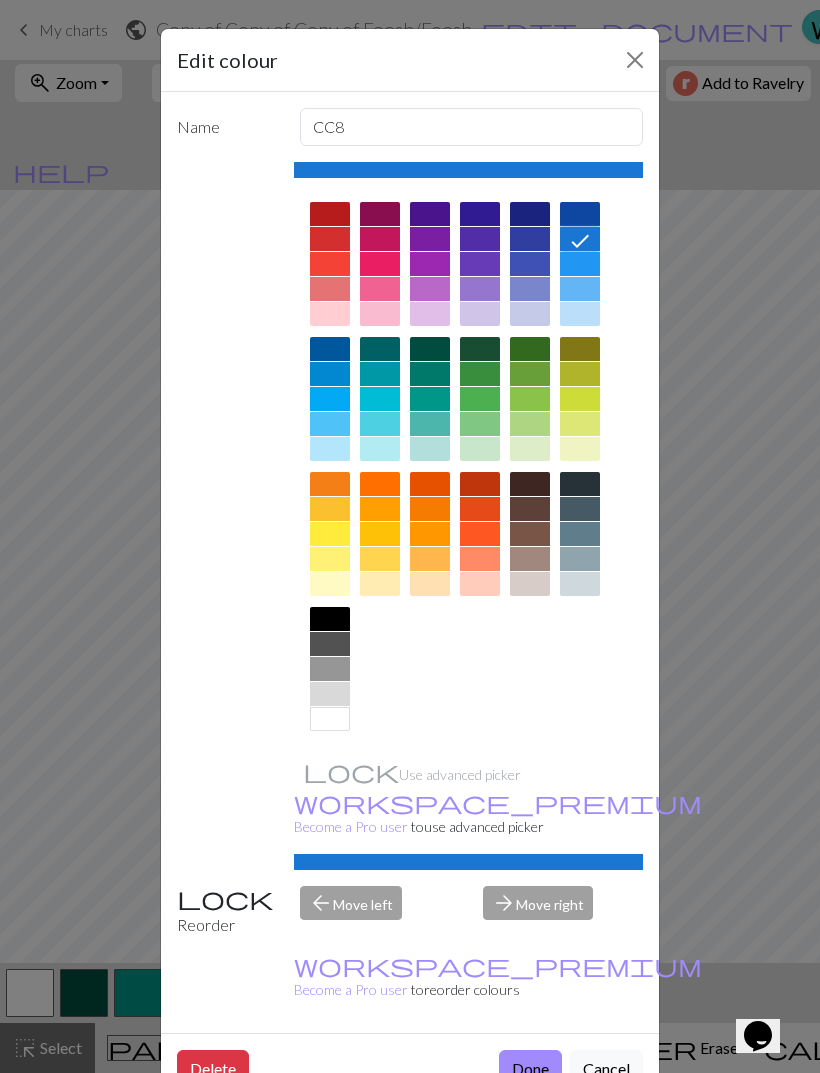 click at bounding box center (635, 60) 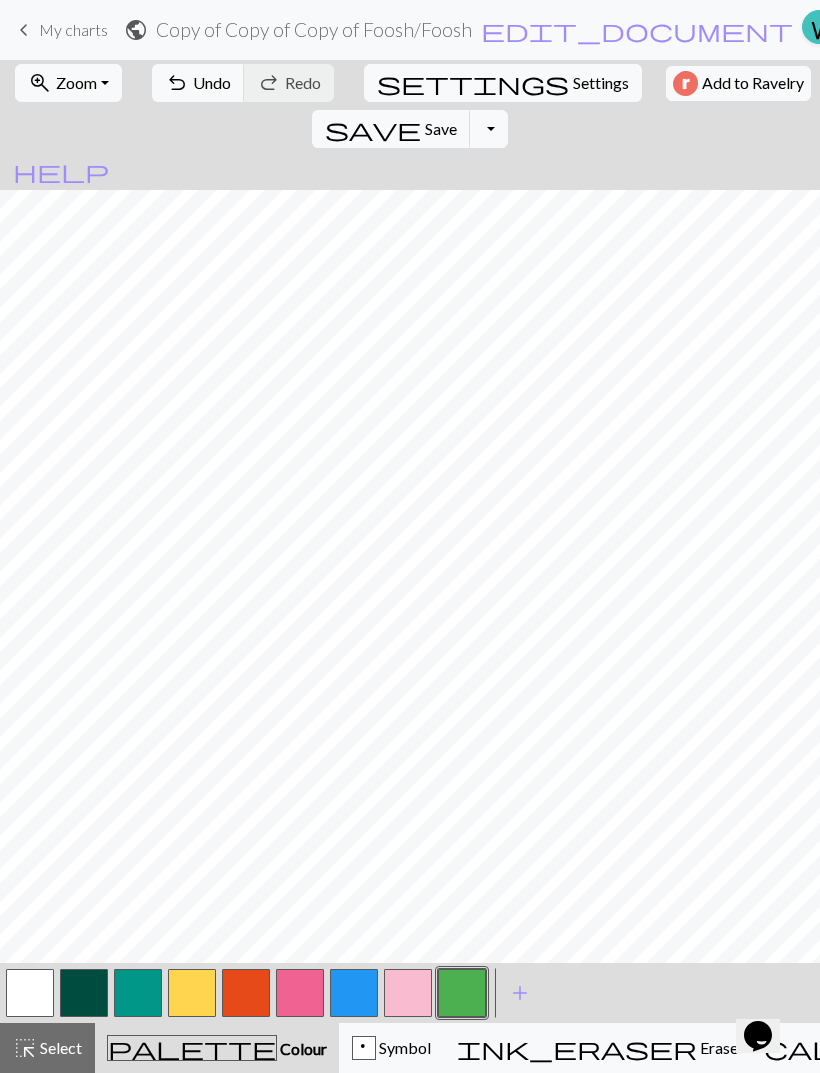click on "Undo" at bounding box center (212, 82) 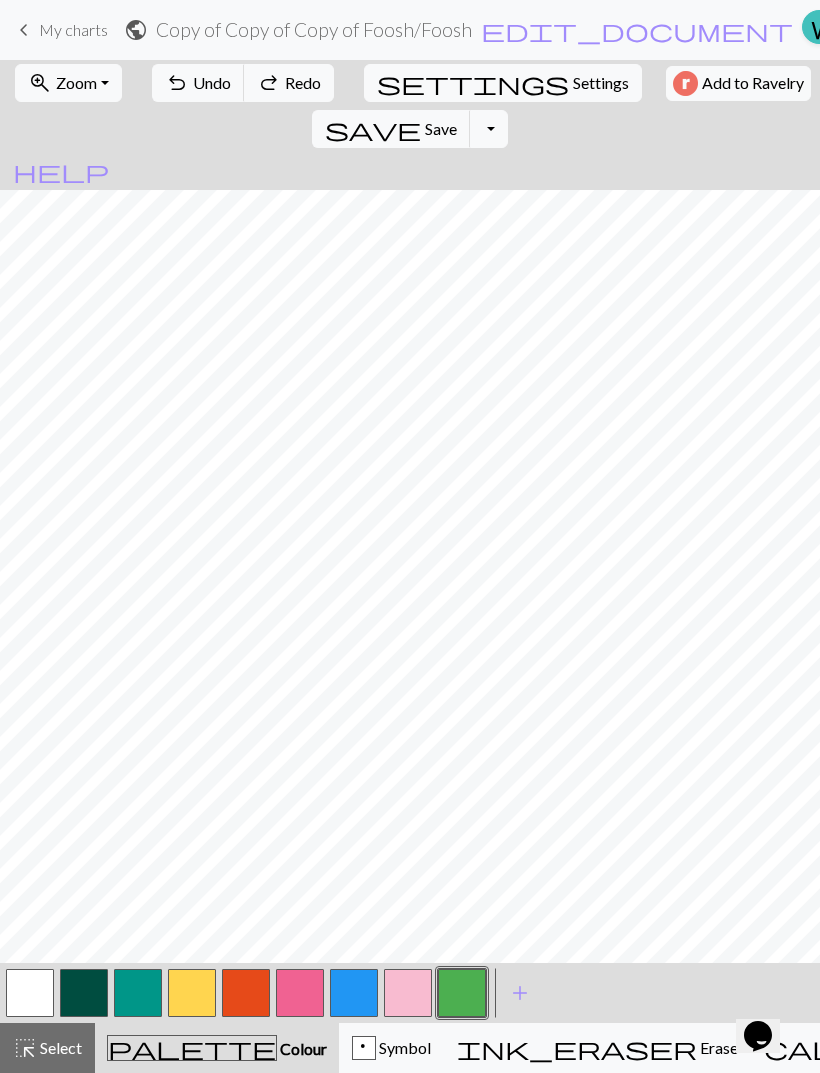 click on "Undo" at bounding box center (212, 82) 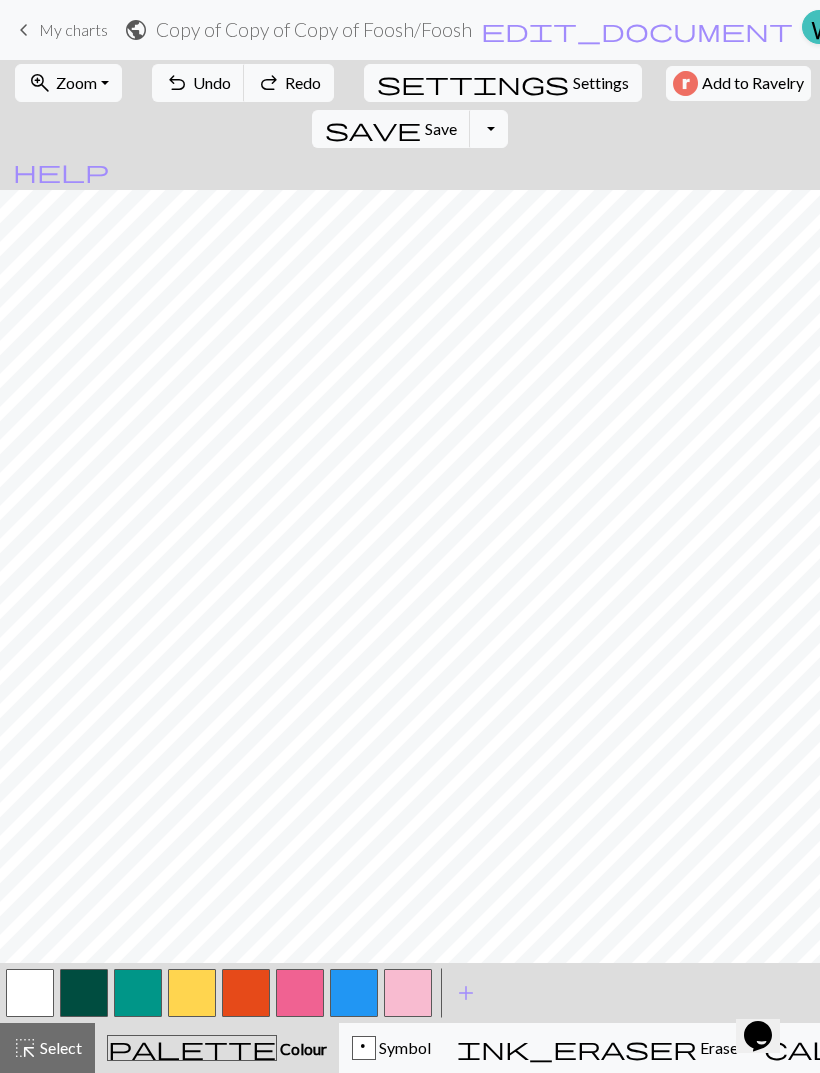 click on "Undo" at bounding box center (212, 82) 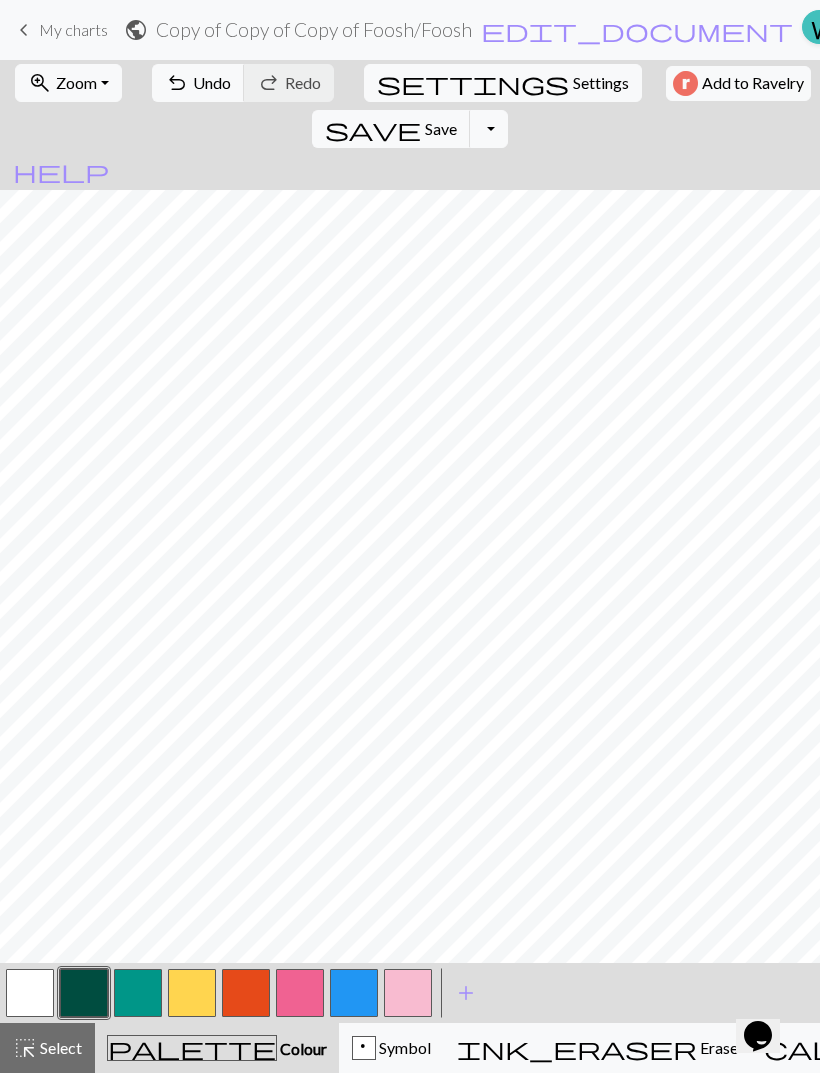 click on "Select" at bounding box center (59, 1047) 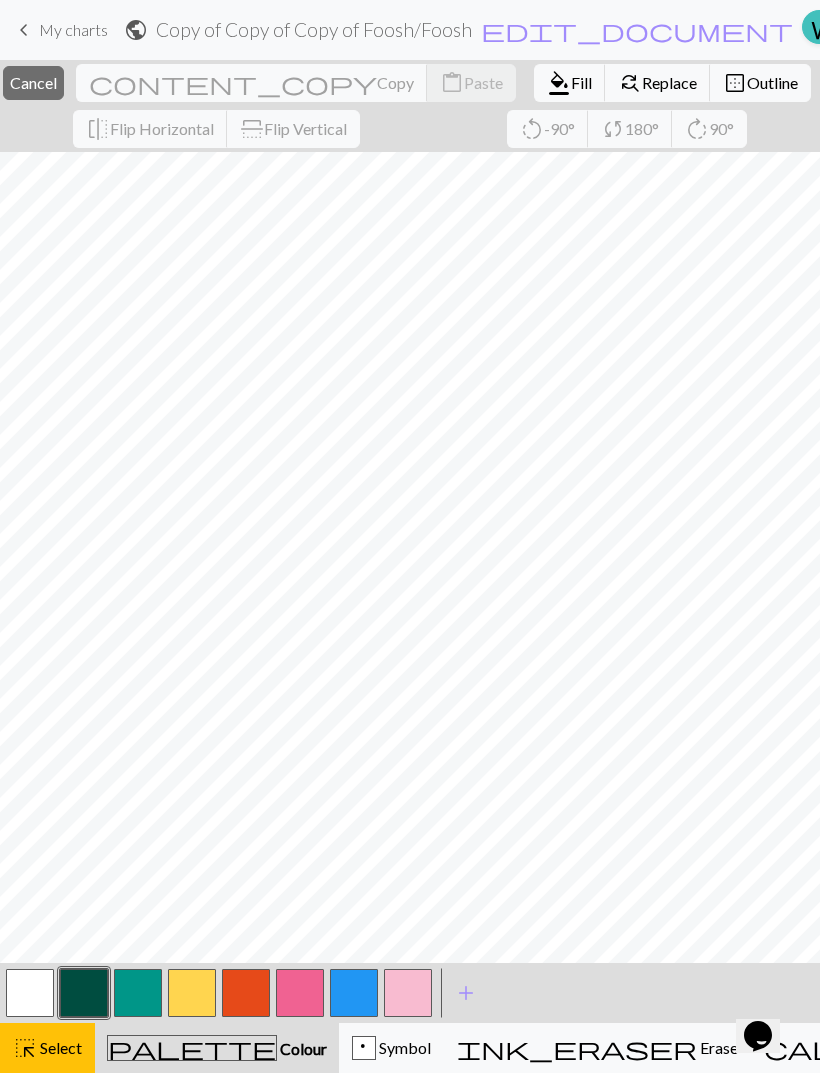 click on "Erase" at bounding box center (717, 1047) 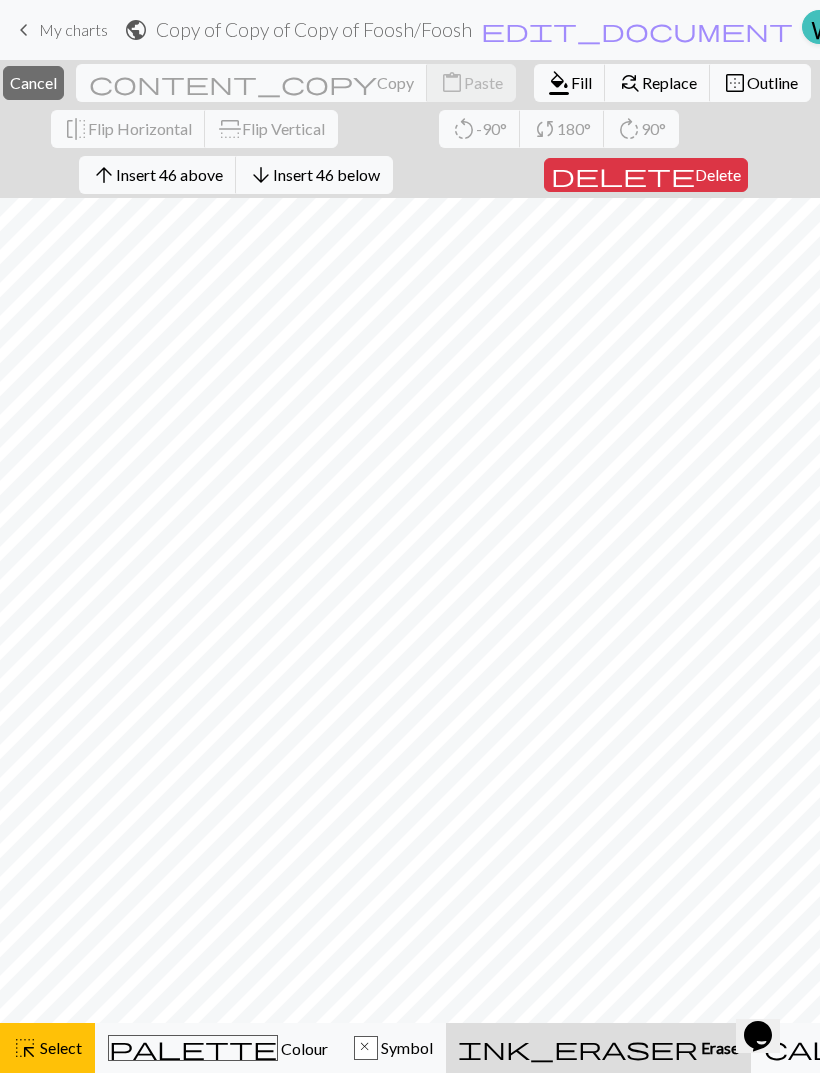 click on "Delete" at bounding box center [718, 174] 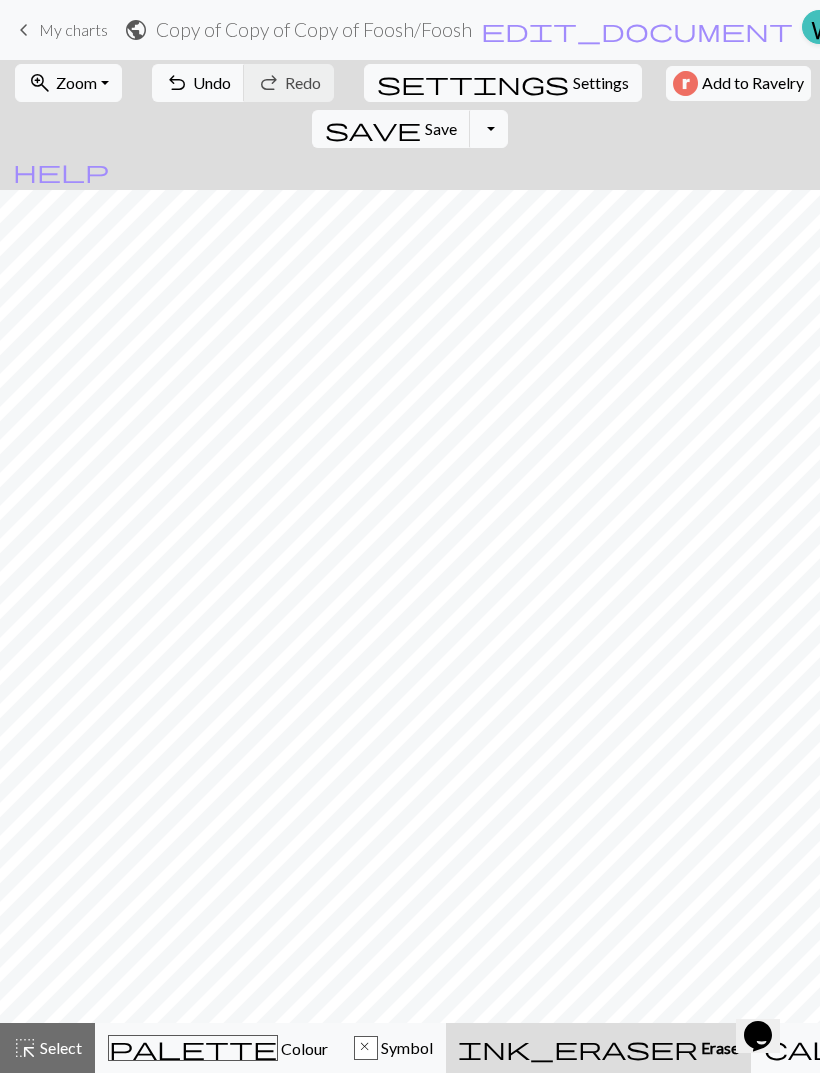 click on "undo Undo Undo" at bounding box center [198, 83] 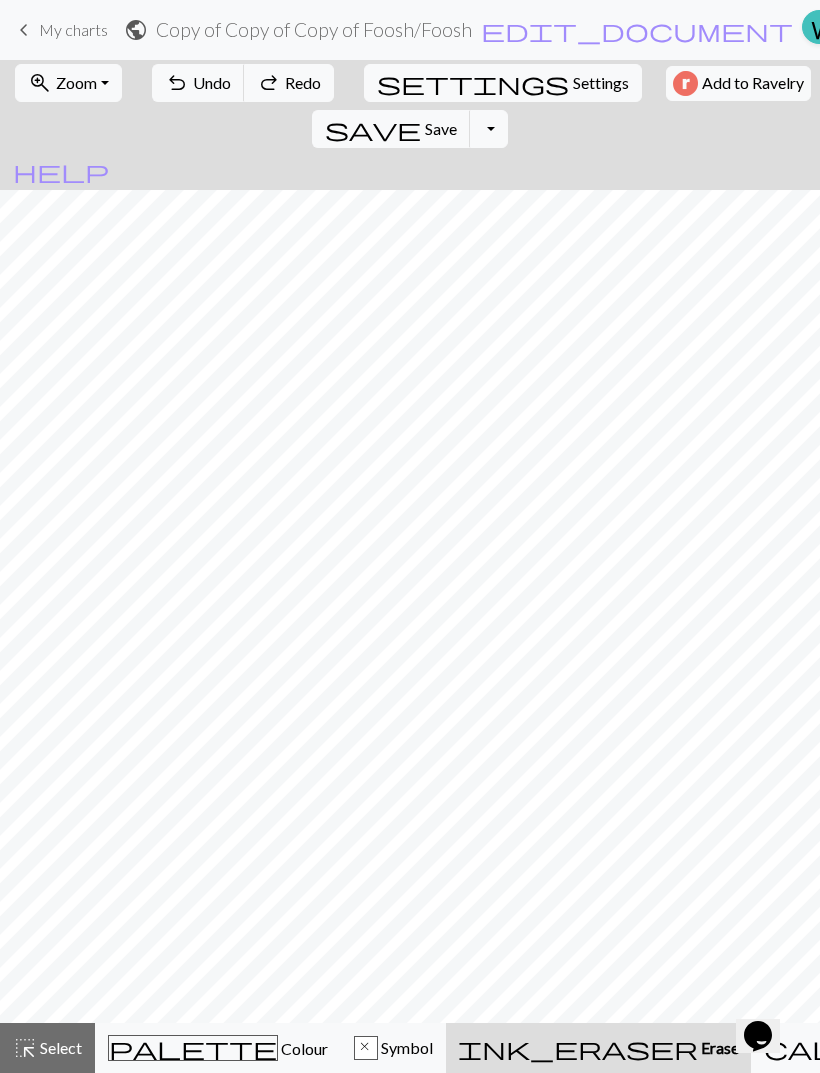 click on "undo Undo Undo" at bounding box center [198, 83] 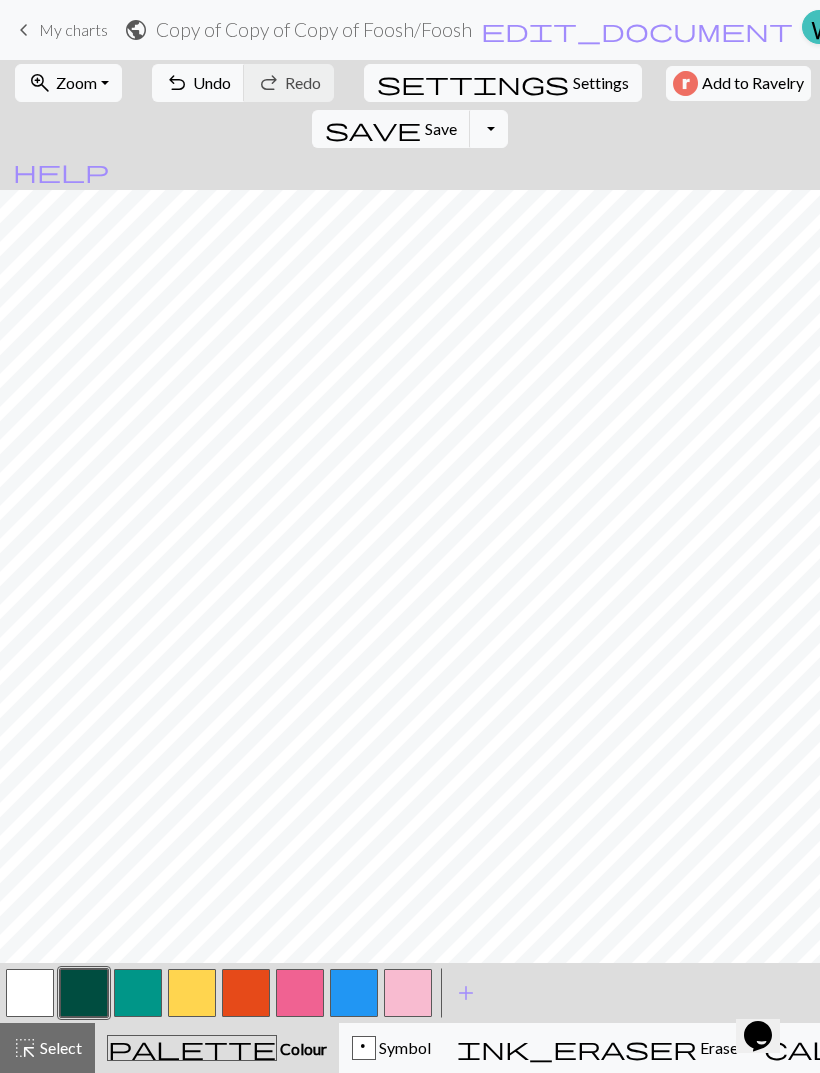 click at bounding box center [30, 993] 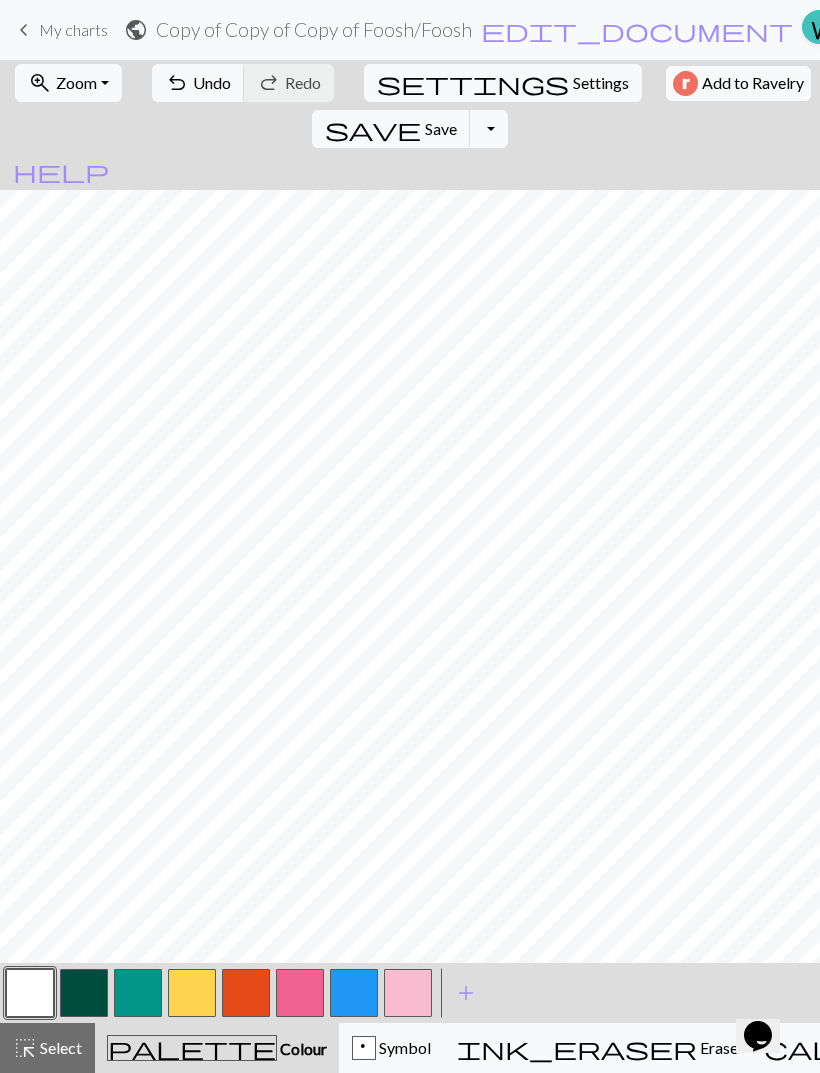 click on "Settings" at bounding box center [601, 83] 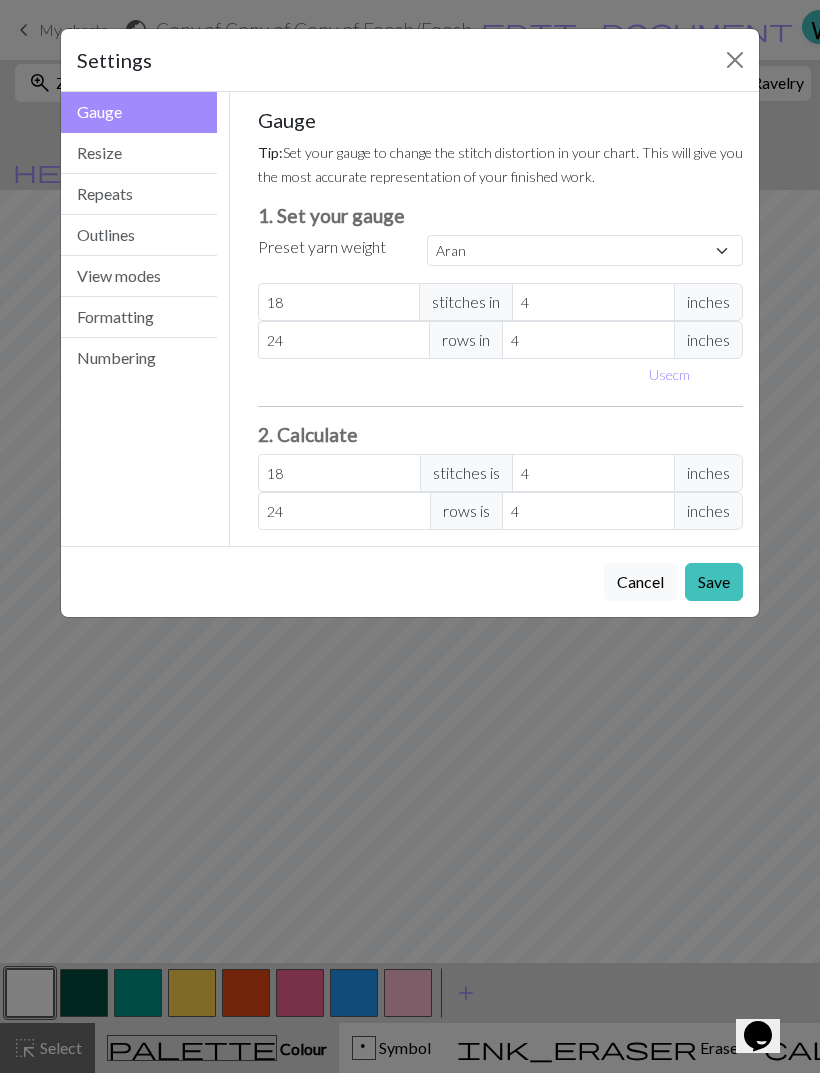 click on "Settings" at bounding box center (410, 60) 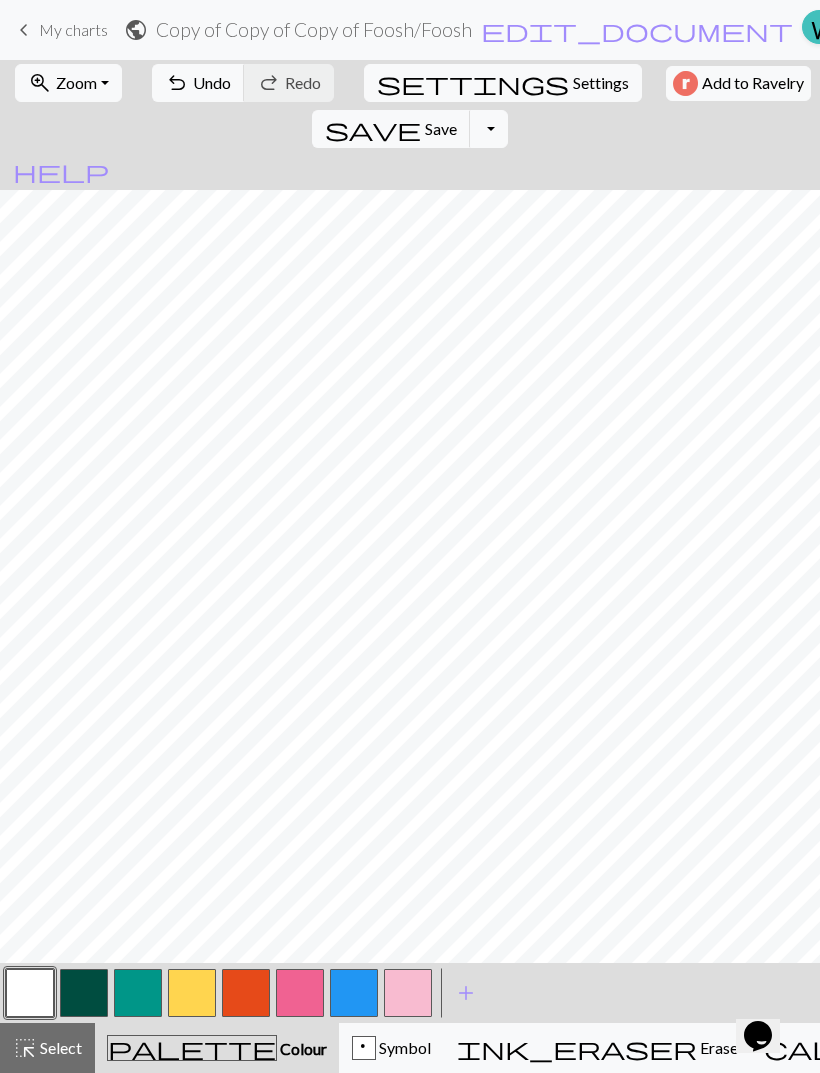 click on "p   Symbol" at bounding box center (391, 1048) 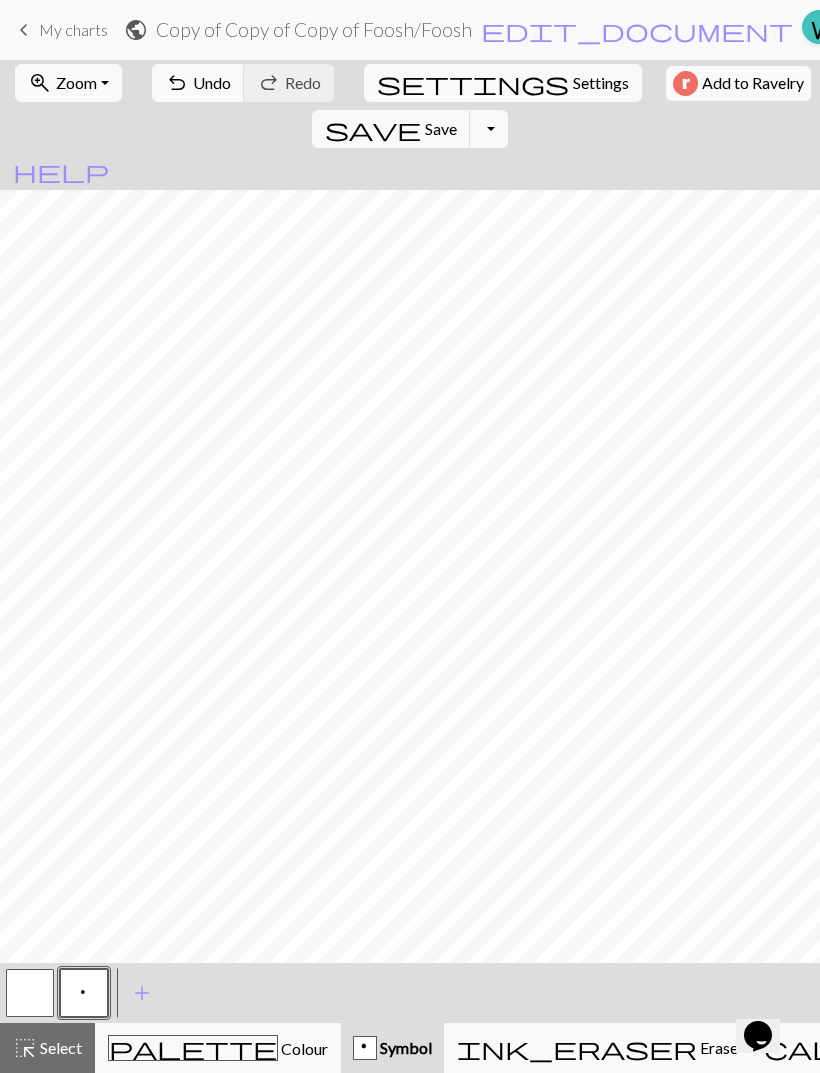 click on "Knitting mode" at bounding box center [1150, 1047] 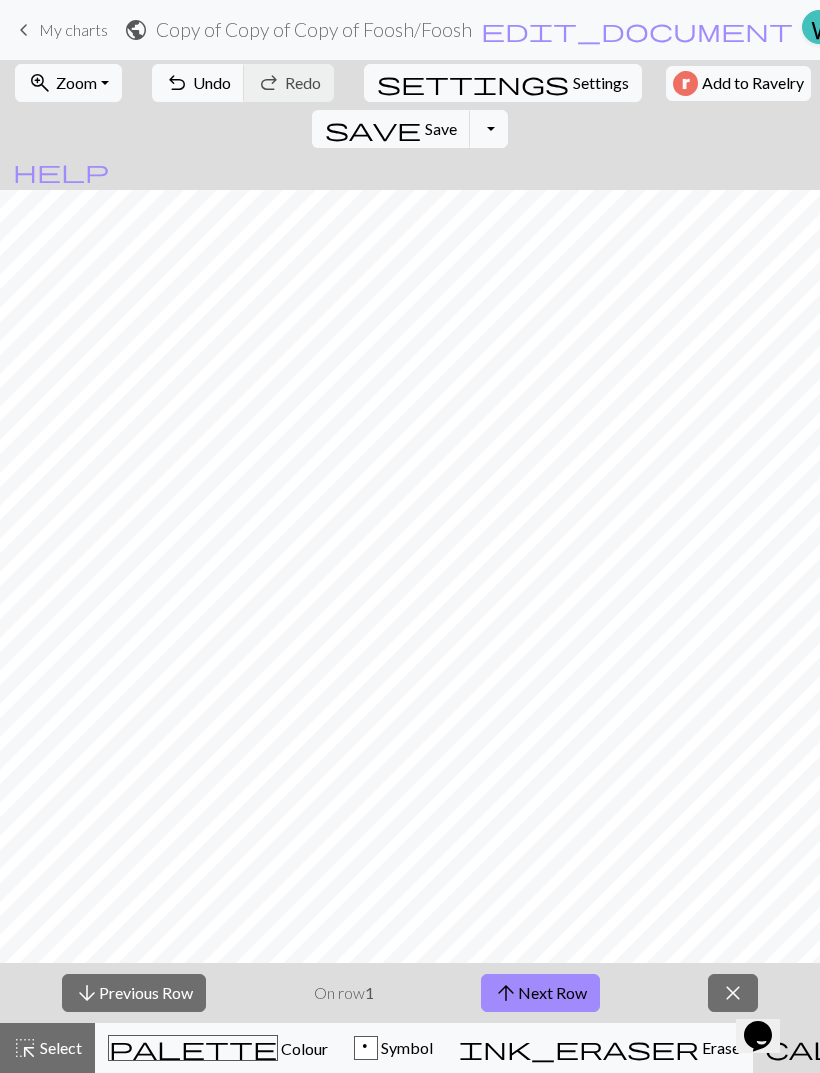 click on "p   Symbol" at bounding box center (393, 1048) 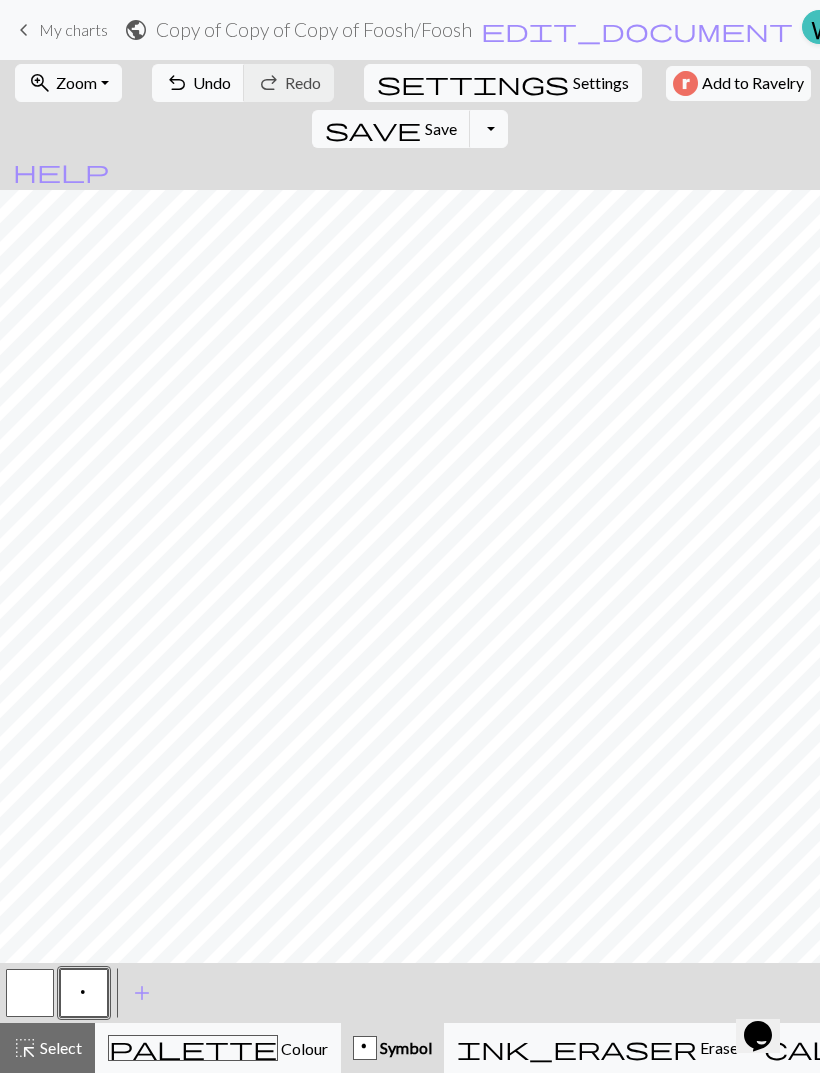 click on "palette   Colour   Colour" at bounding box center [218, 1048] 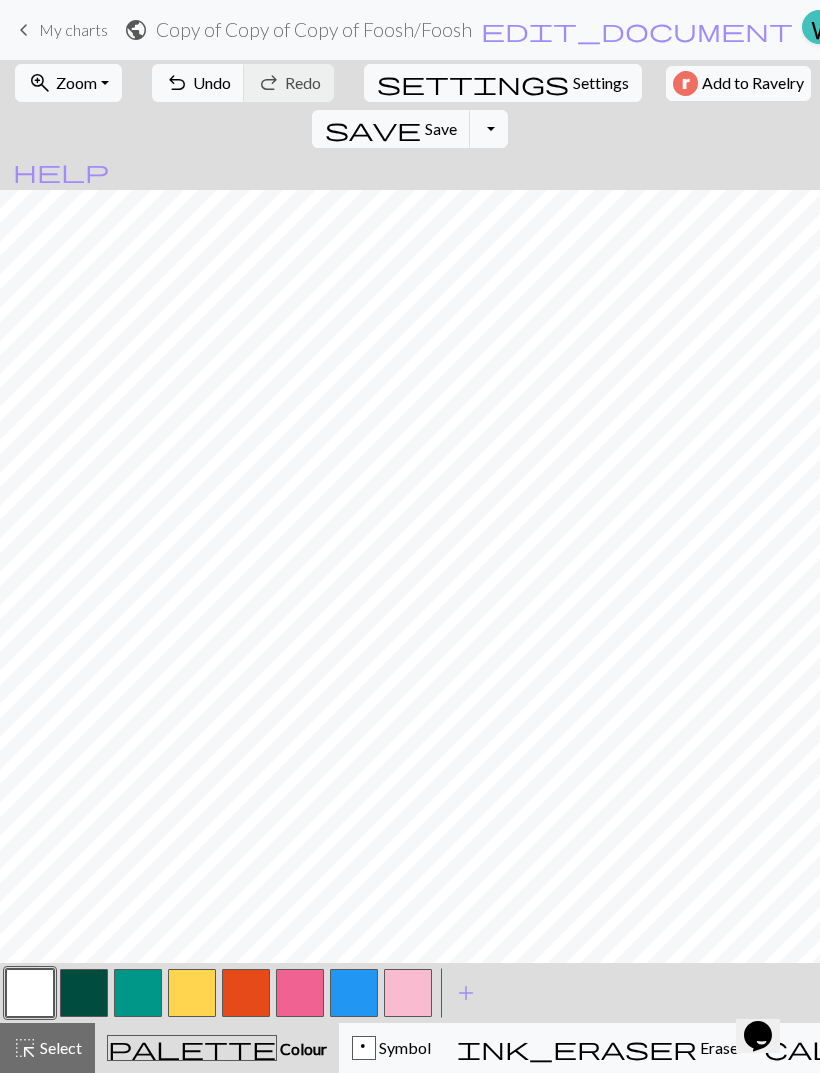 click on "Select" at bounding box center [59, 1047] 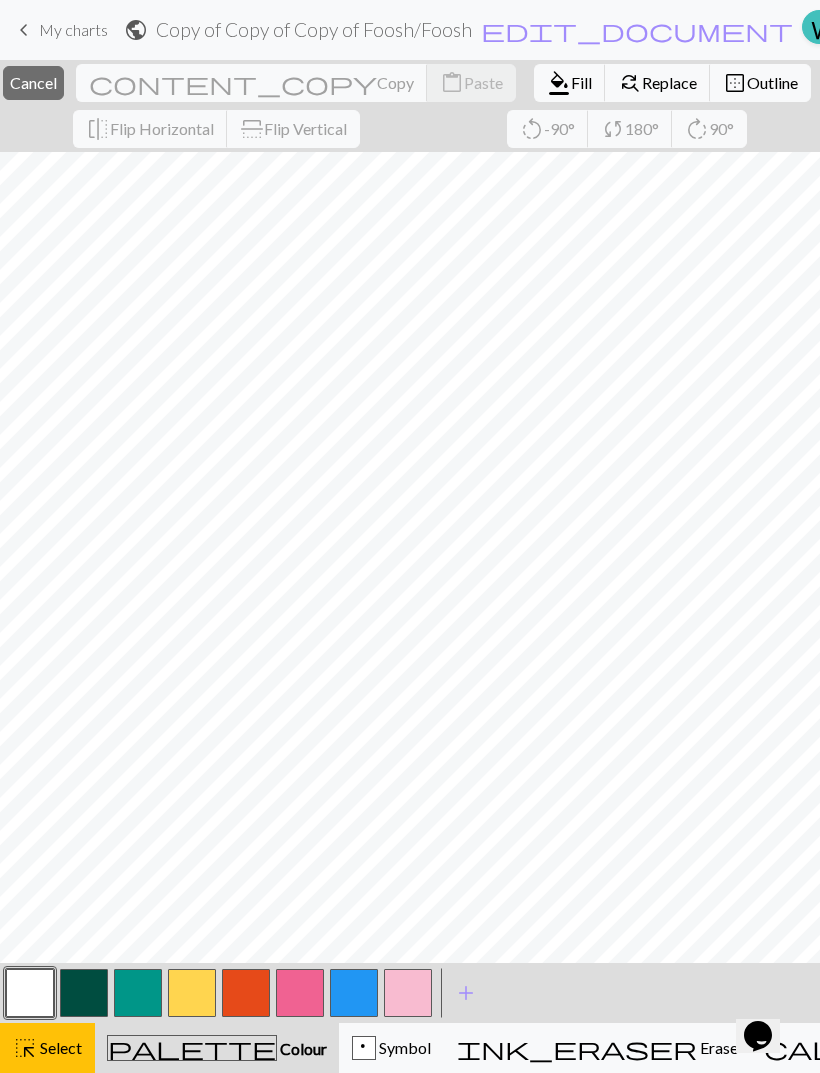 click on "Outline" at bounding box center (772, 82) 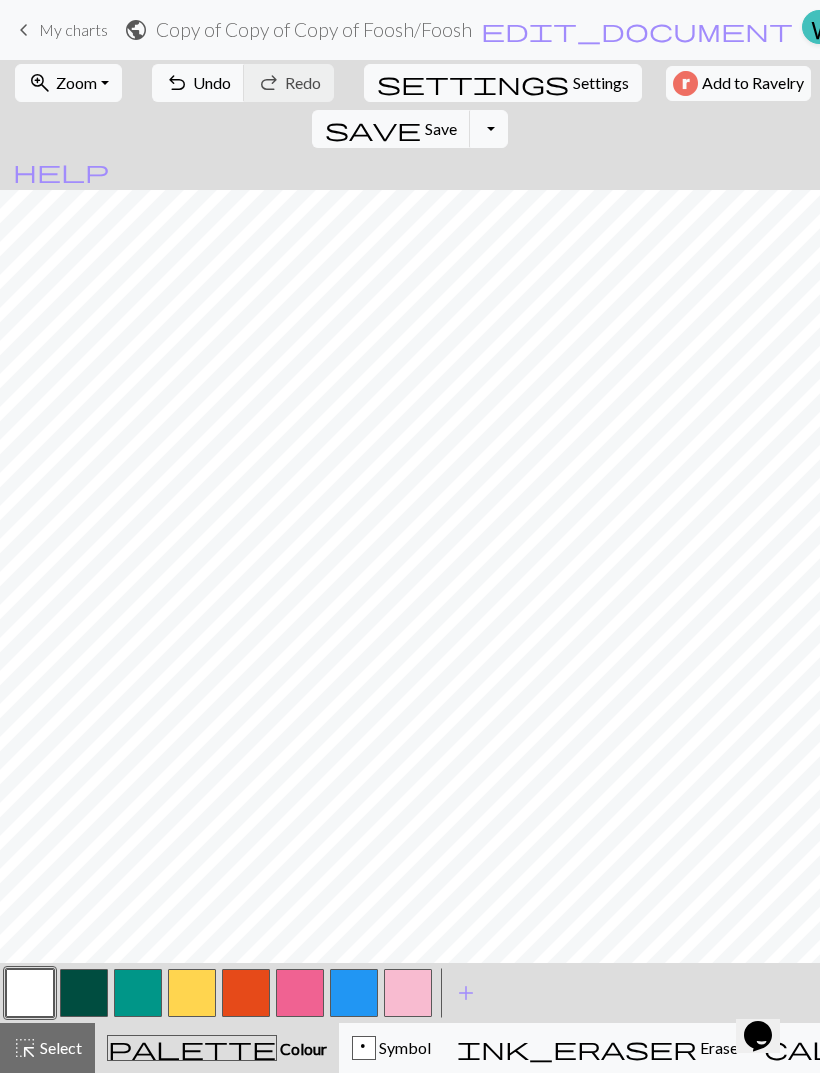 click on "Undo" at bounding box center [212, 82] 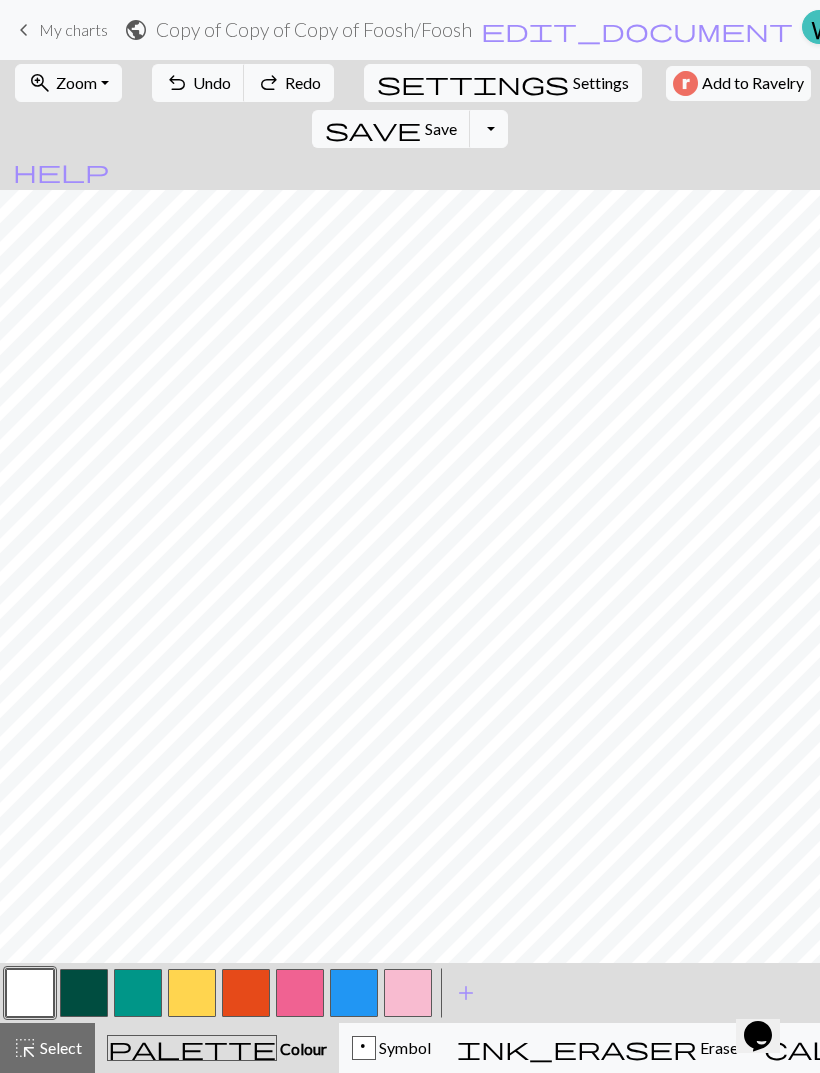 click on "Undo" at bounding box center (212, 82) 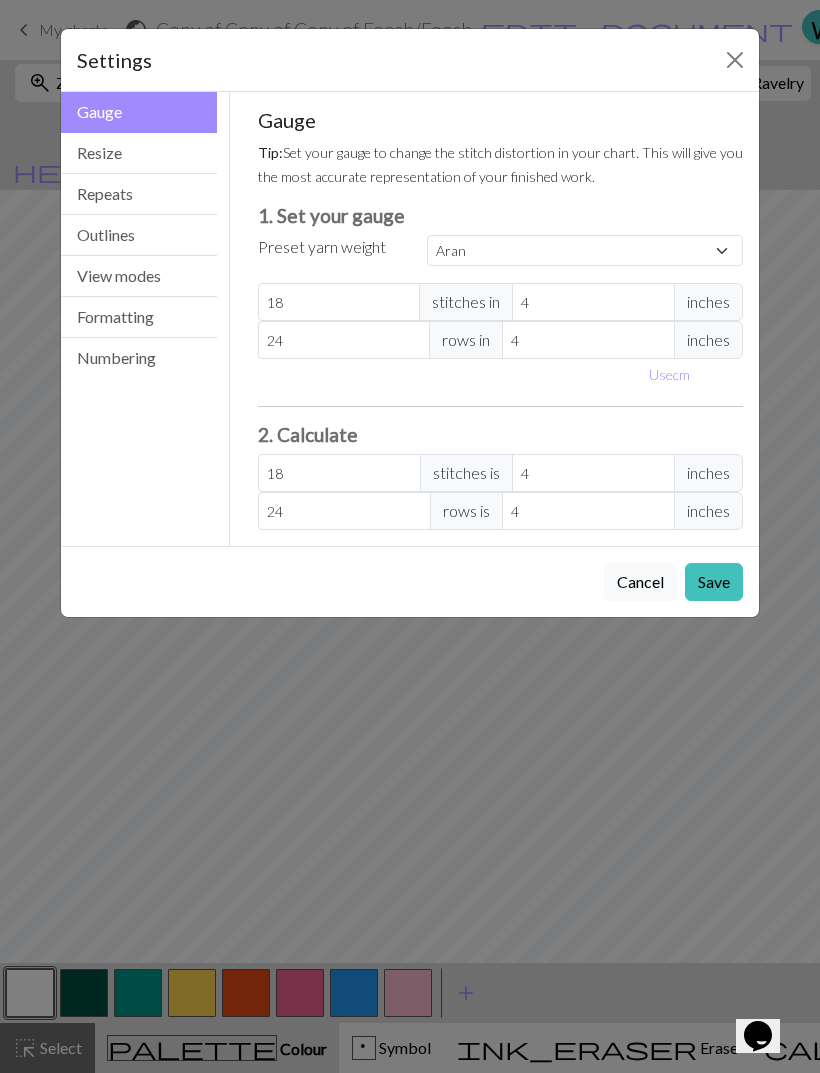 click on "Outlines" at bounding box center (139, 235) 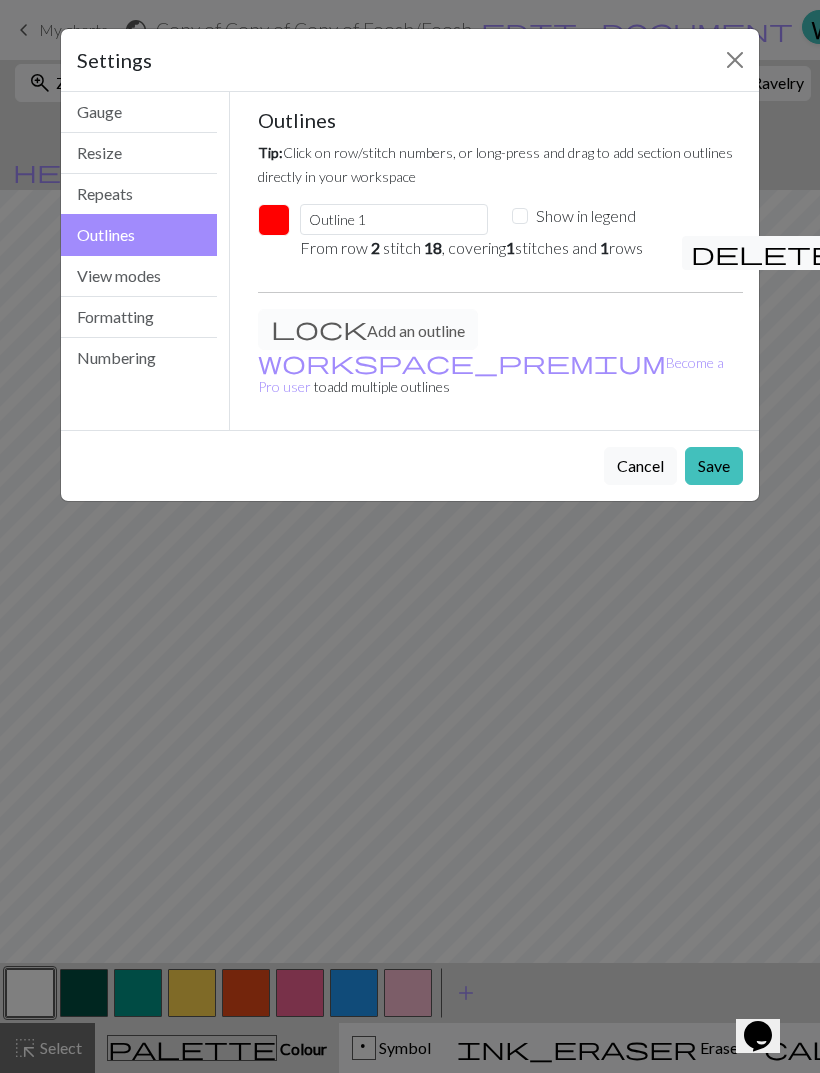 click at bounding box center [735, 60] 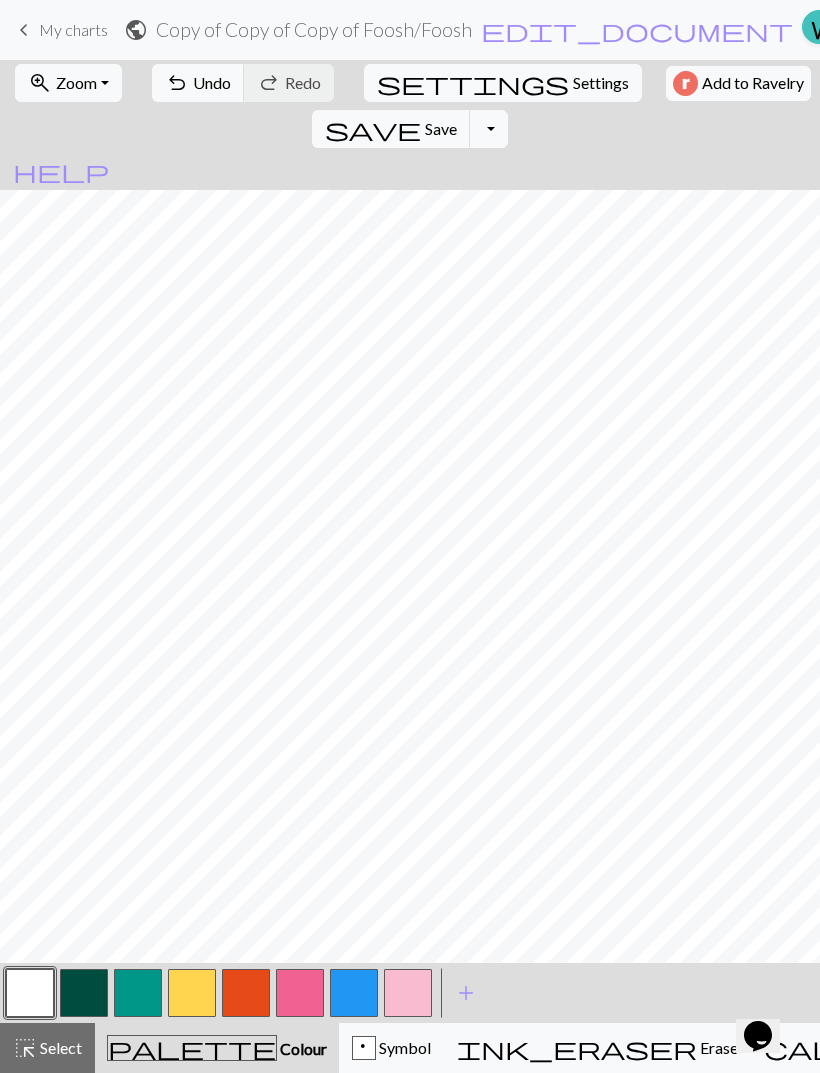 click on "Erase" at bounding box center [717, 1047] 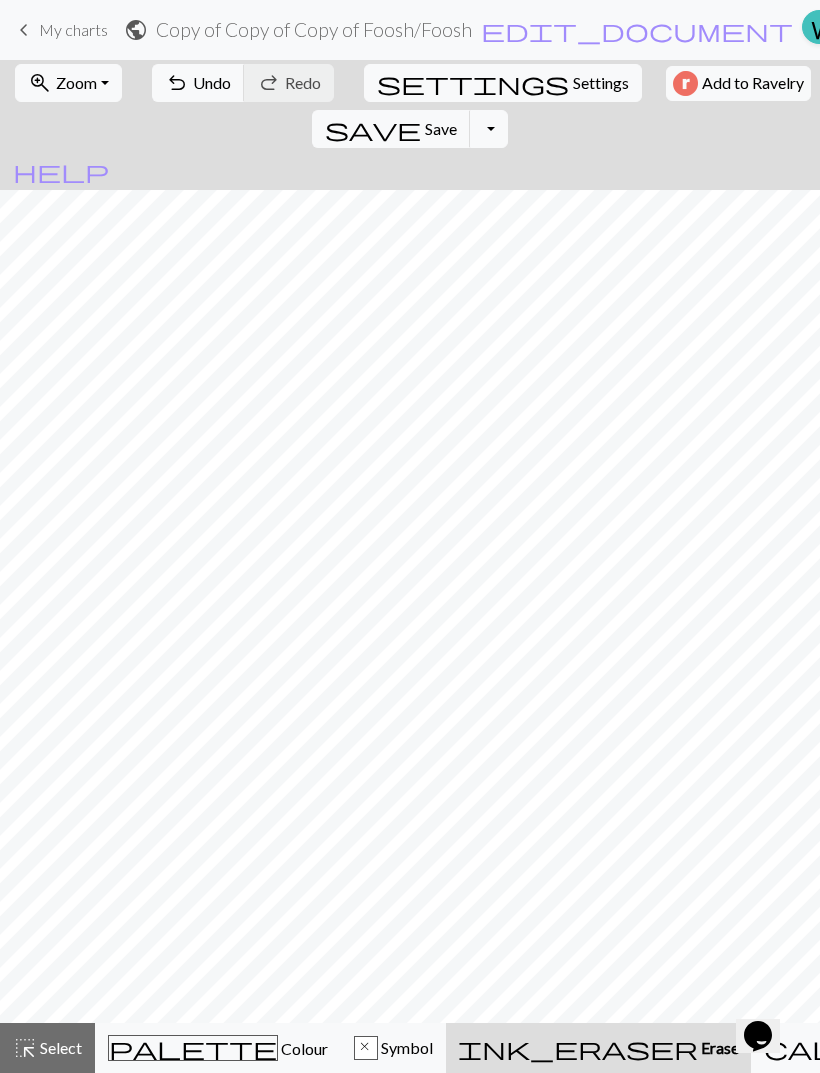 click on "Undo" at bounding box center [212, 82] 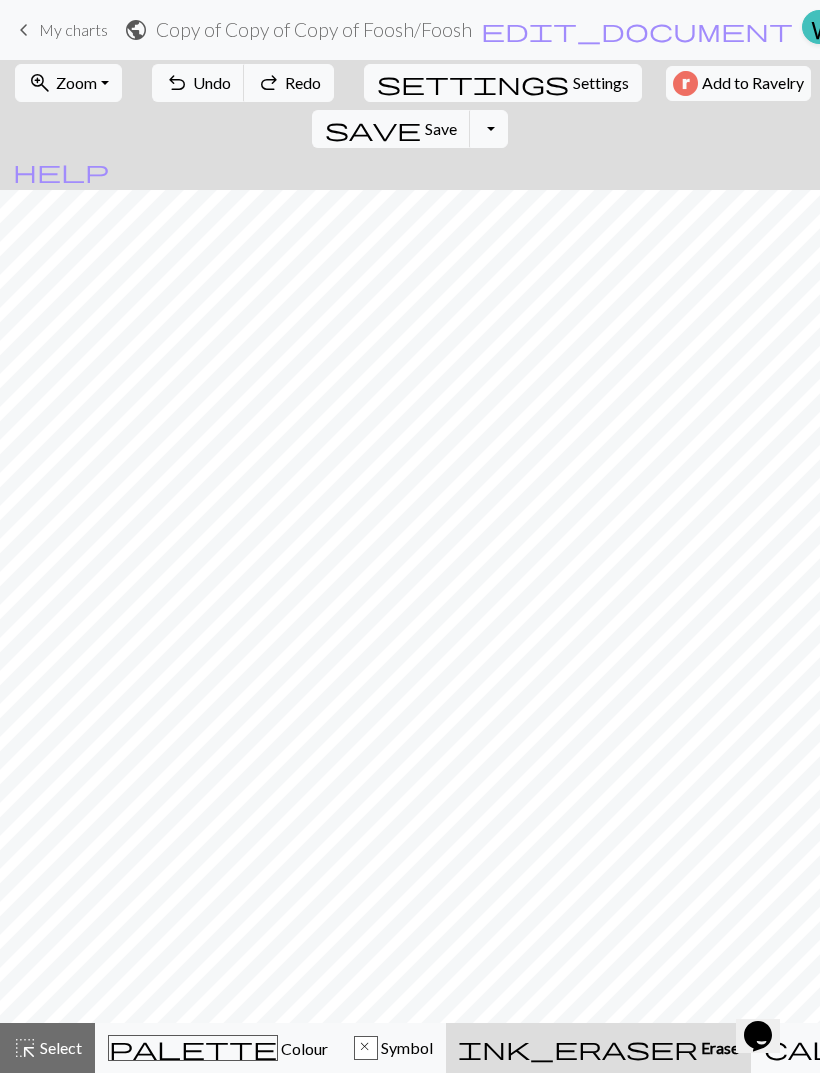 click on "Undo" at bounding box center [212, 82] 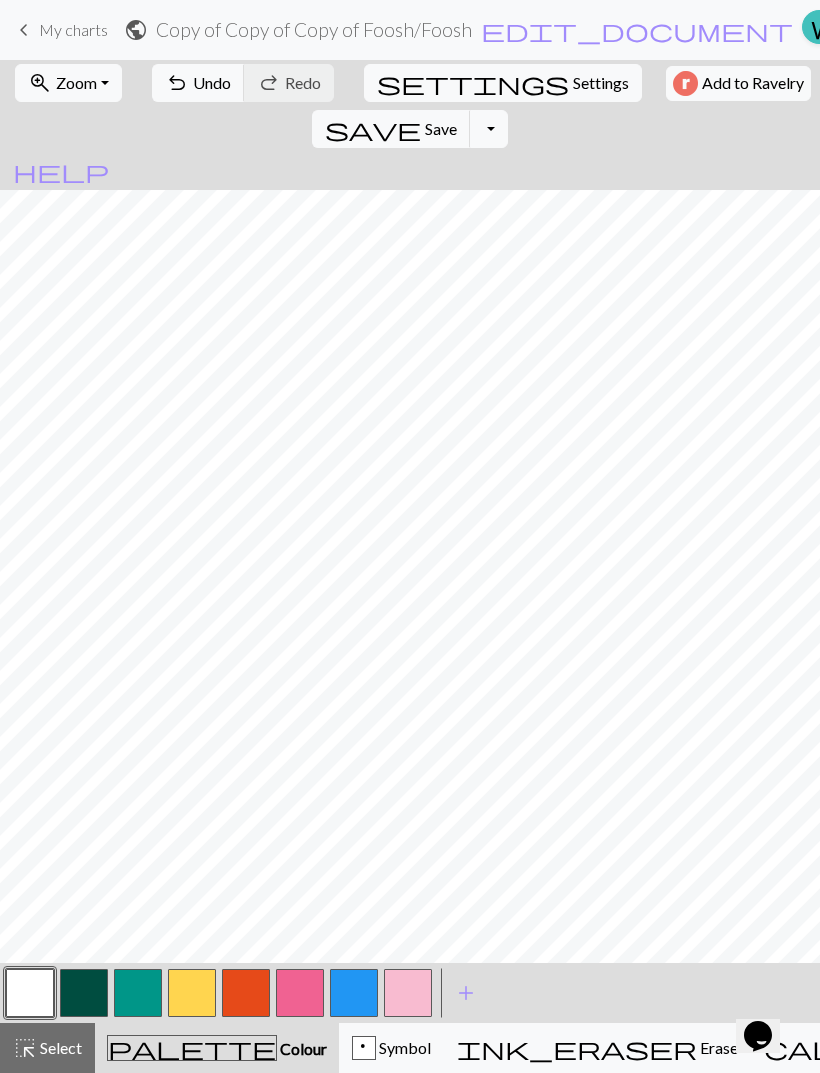 click on "Select" at bounding box center [59, 1047] 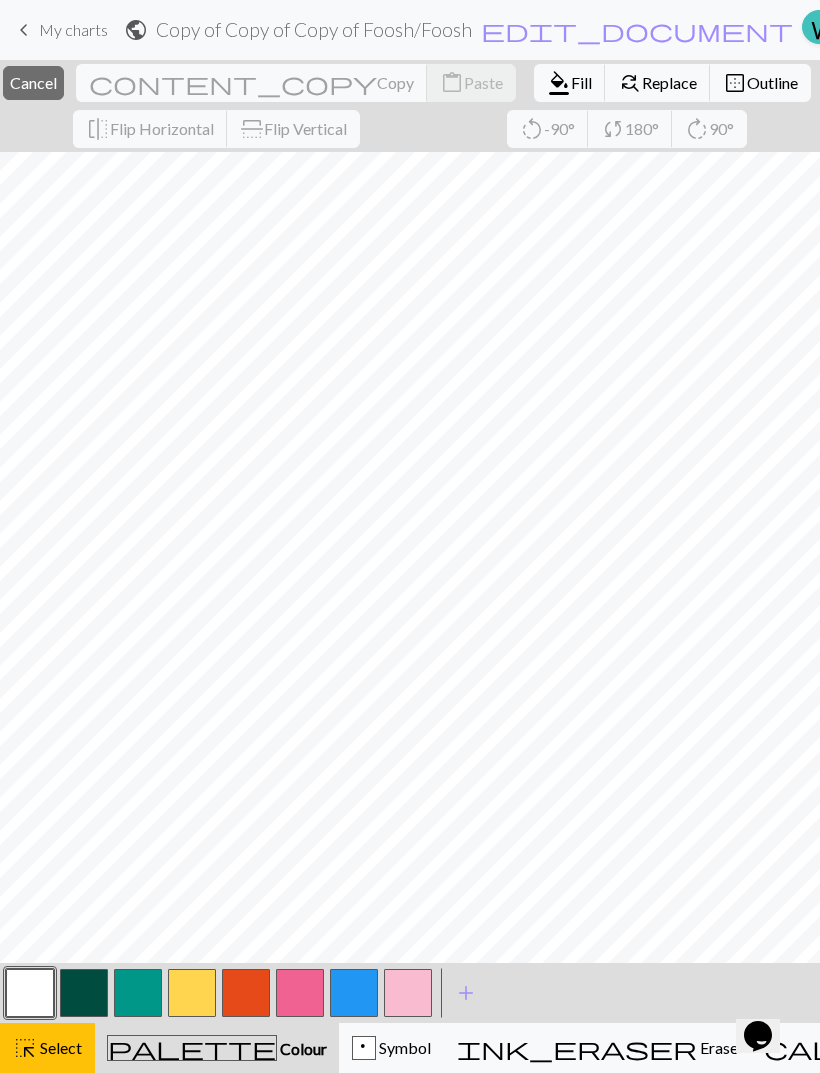 click on "Knitting mode" at bounding box center [1150, 1047] 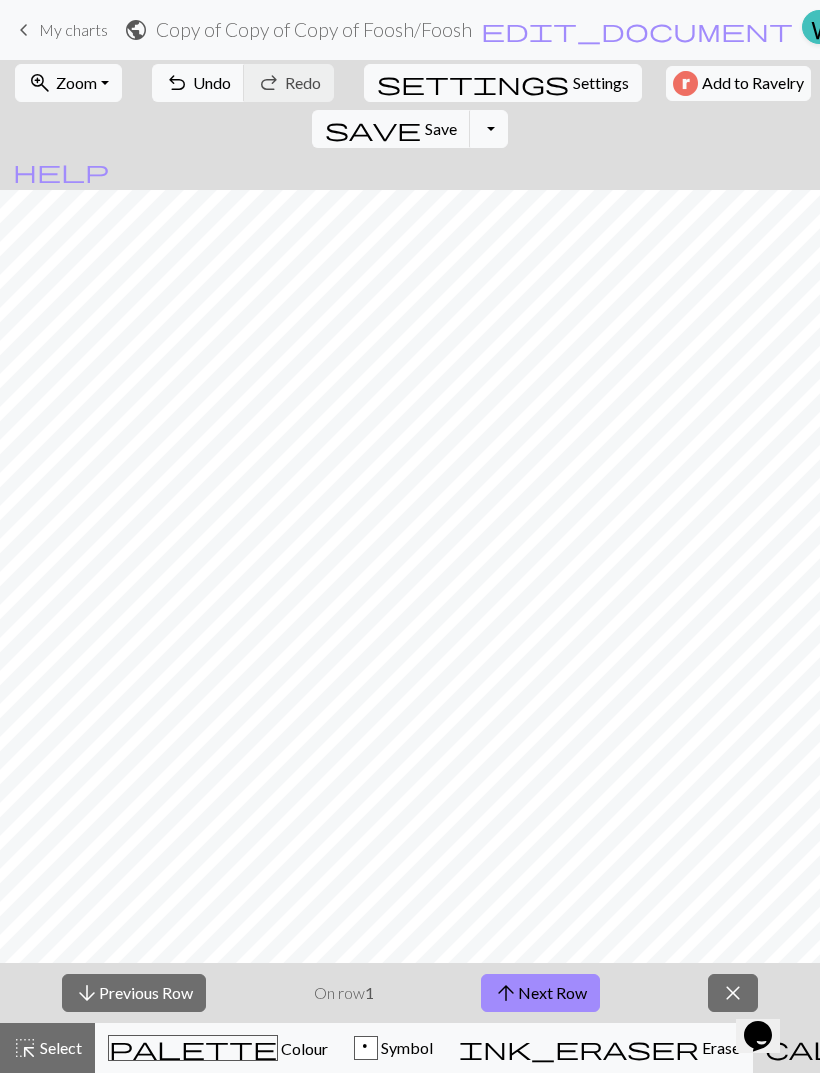 click on "close" at bounding box center (733, 993) 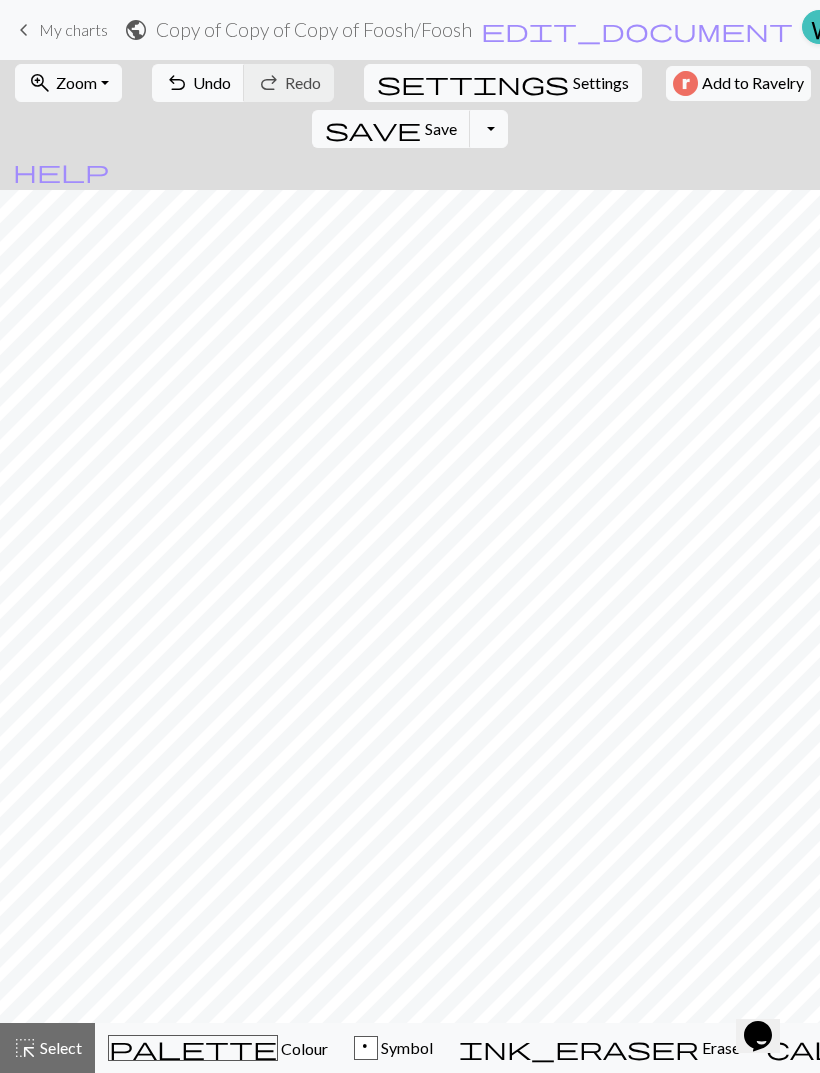 click on "Settings" at bounding box center (601, 83) 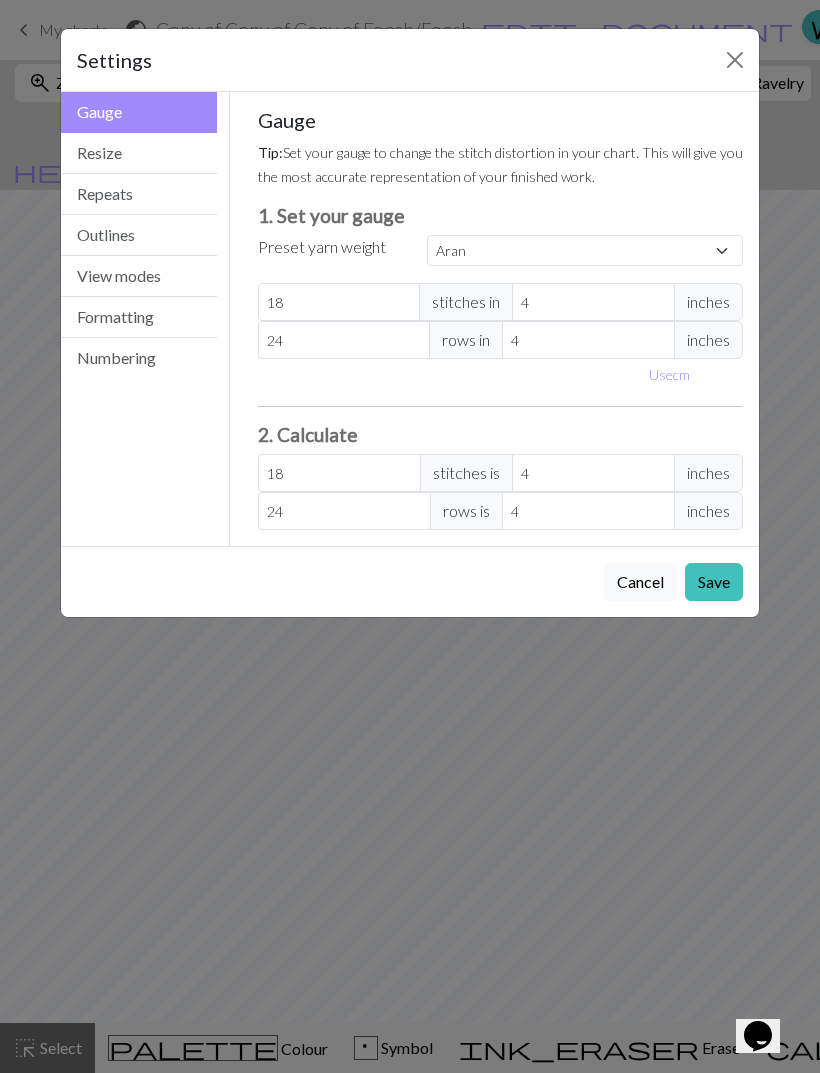 click on "Numbering" at bounding box center [139, 358] 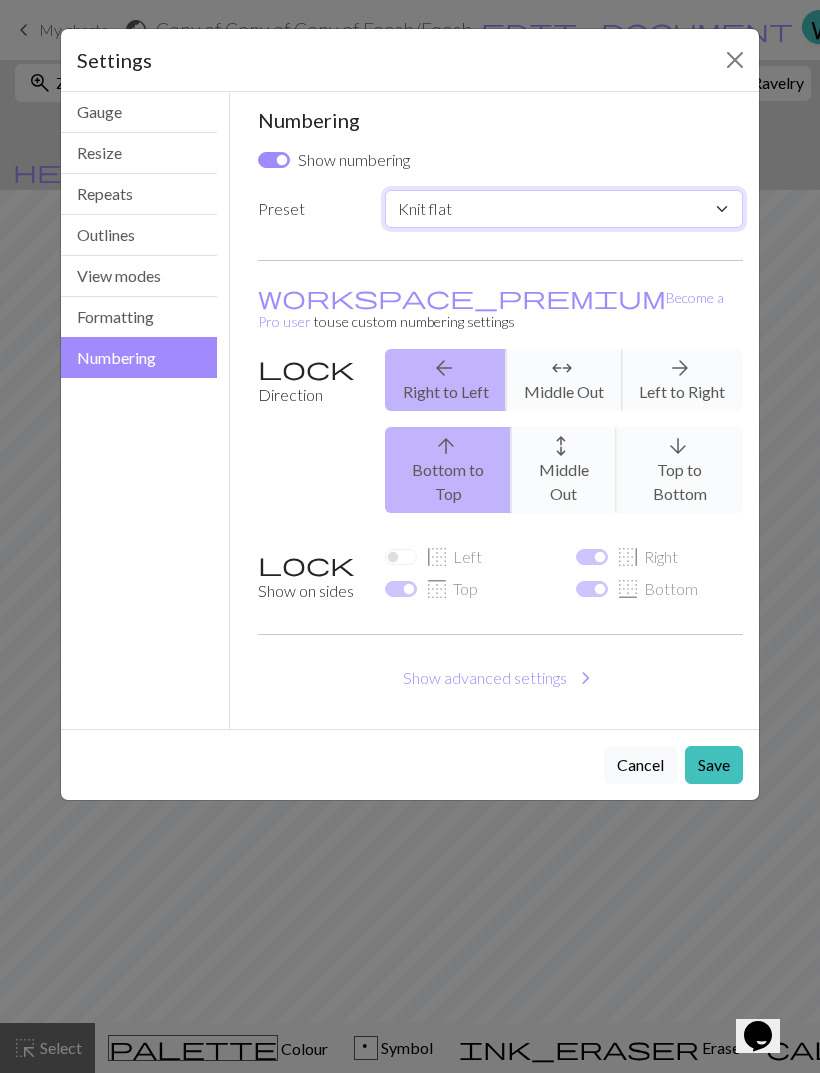 click on "Custom Knit flat Knit in the round Lace knitting Cross stitch" at bounding box center (564, 209) 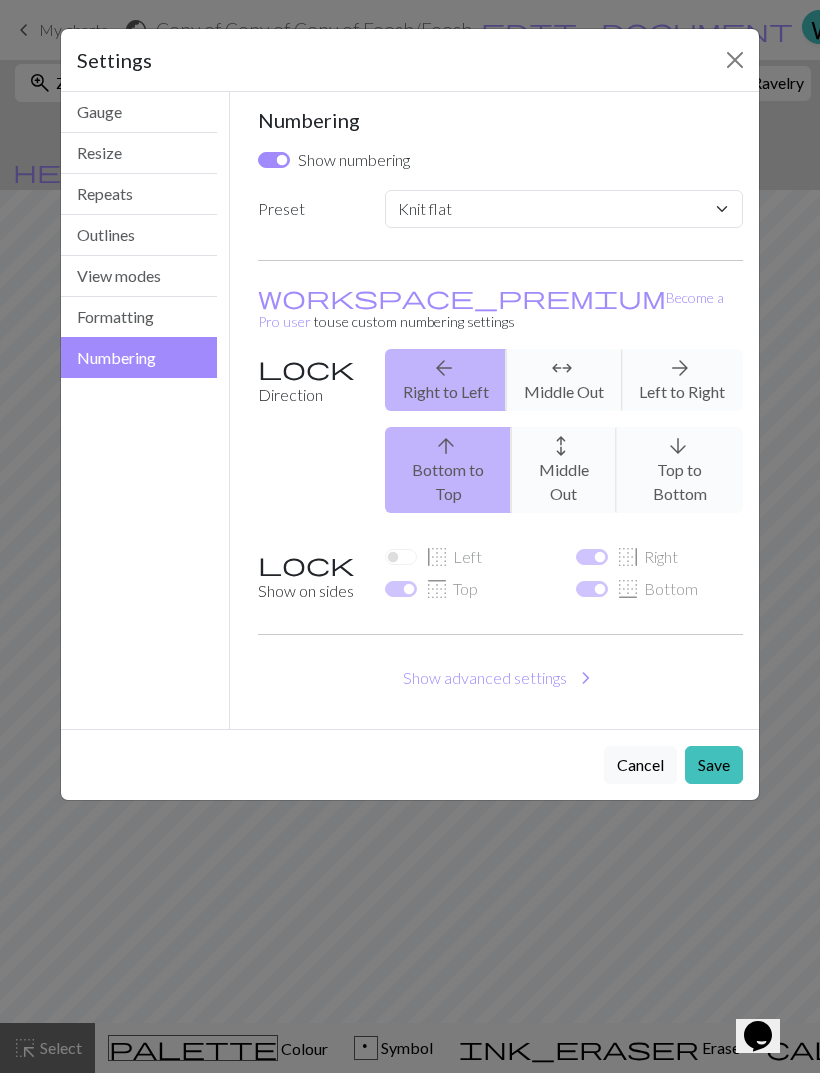 click at bounding box center (735, 60) 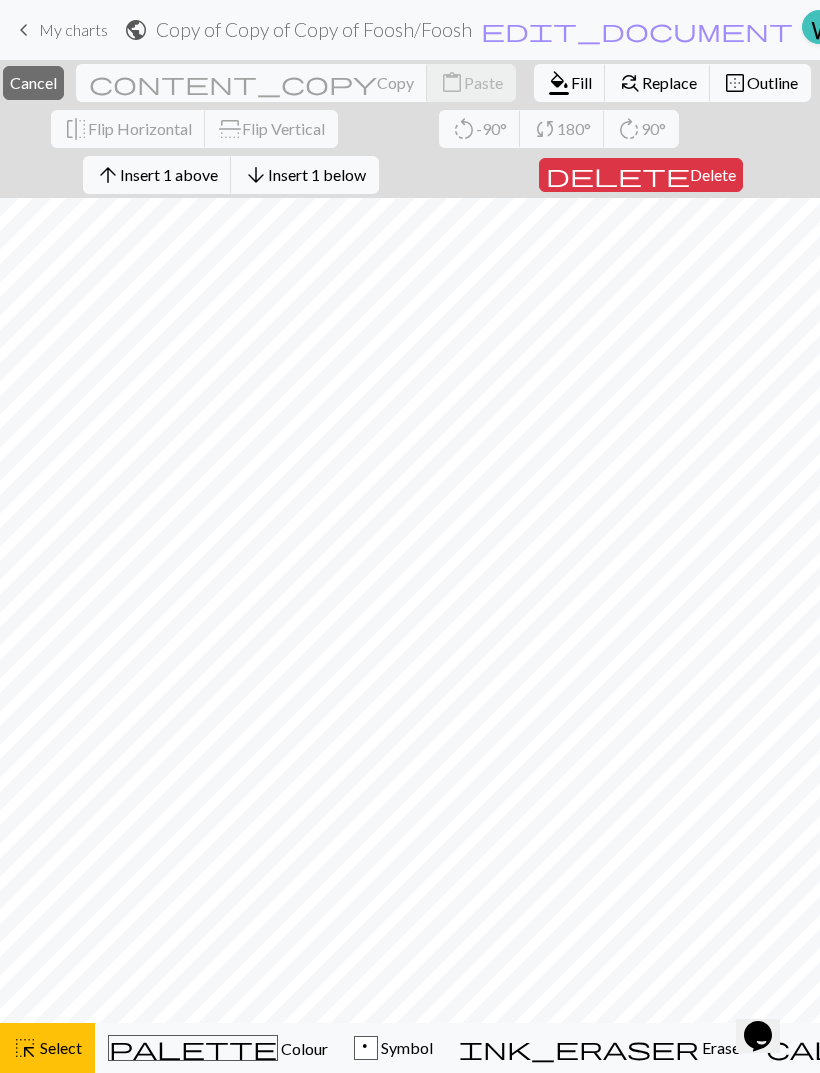 click on "Insert 1 above" at bounding box center [169, 174] 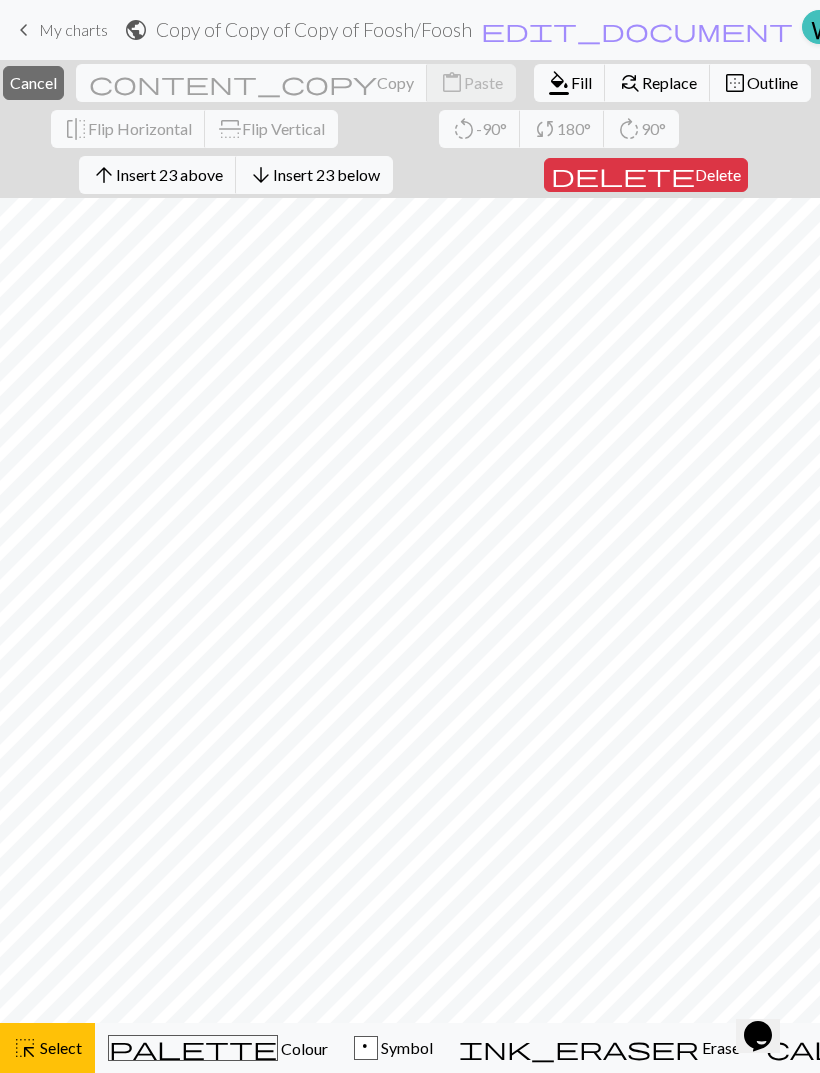 click on "Select" at bounding box center (59, 1047) 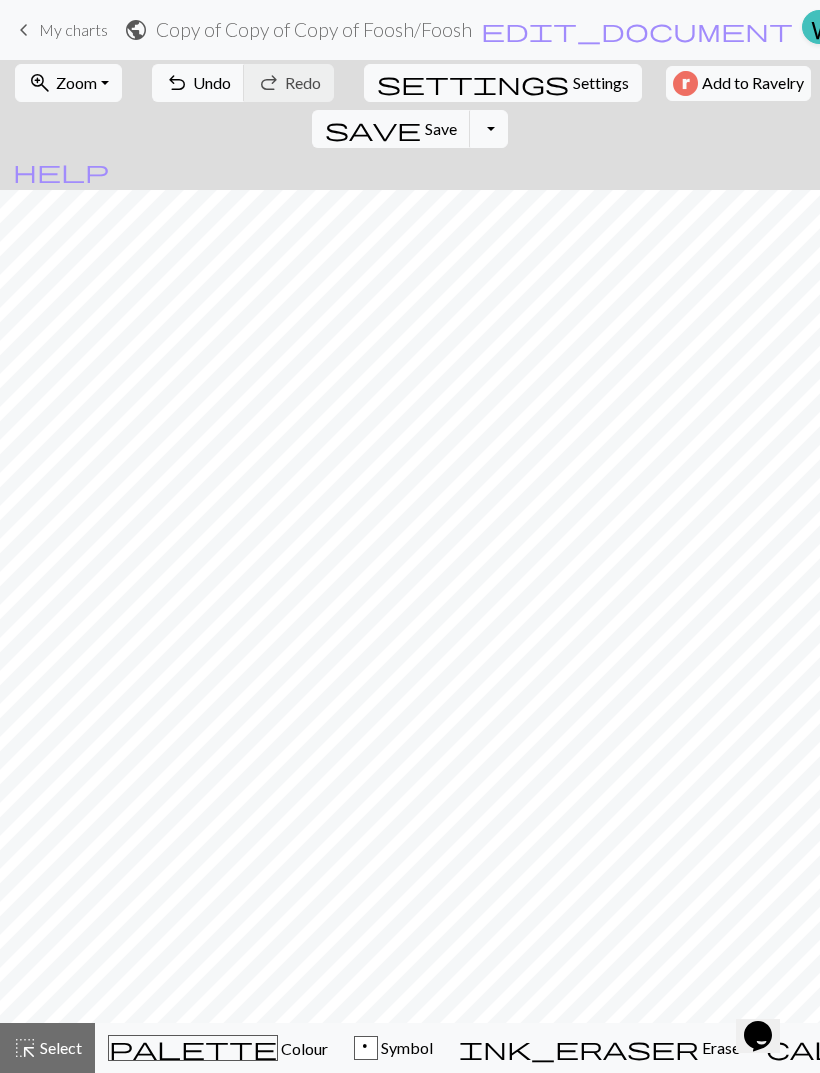 click on "highlight_alt   Select   Select" at bounding box center [47, 1048] 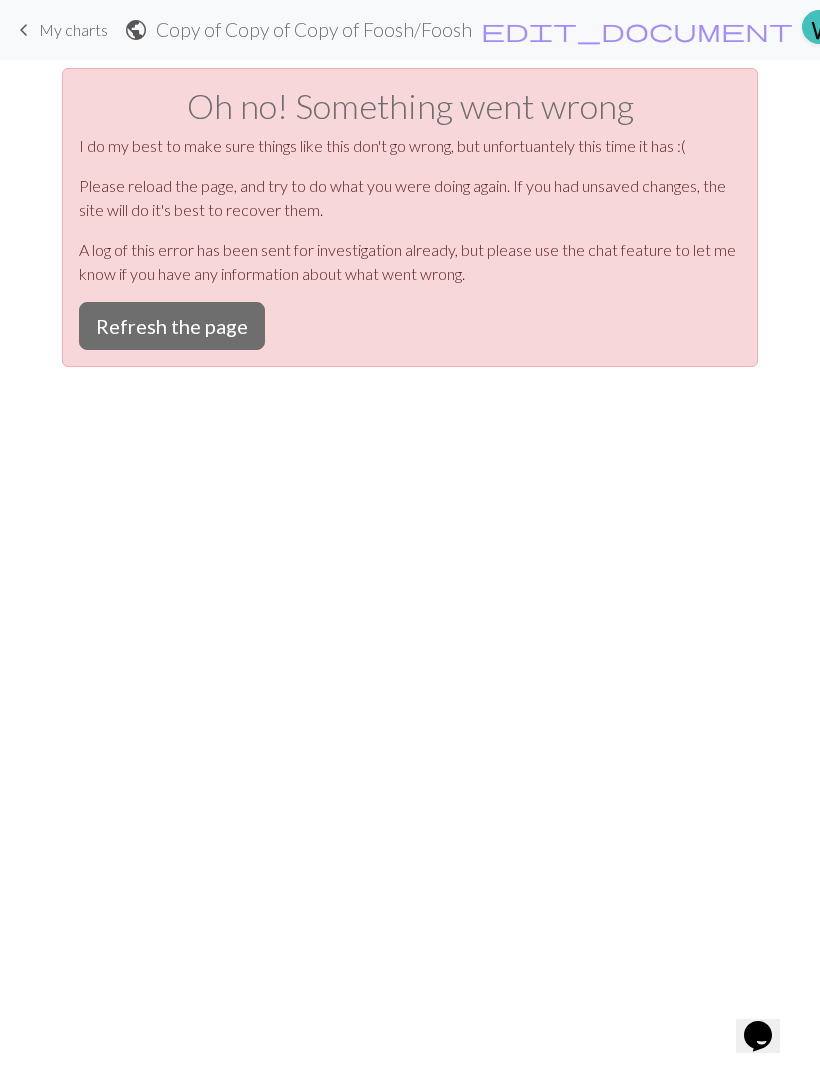 click on "Refresh the page" at bounding box center (172, 326) 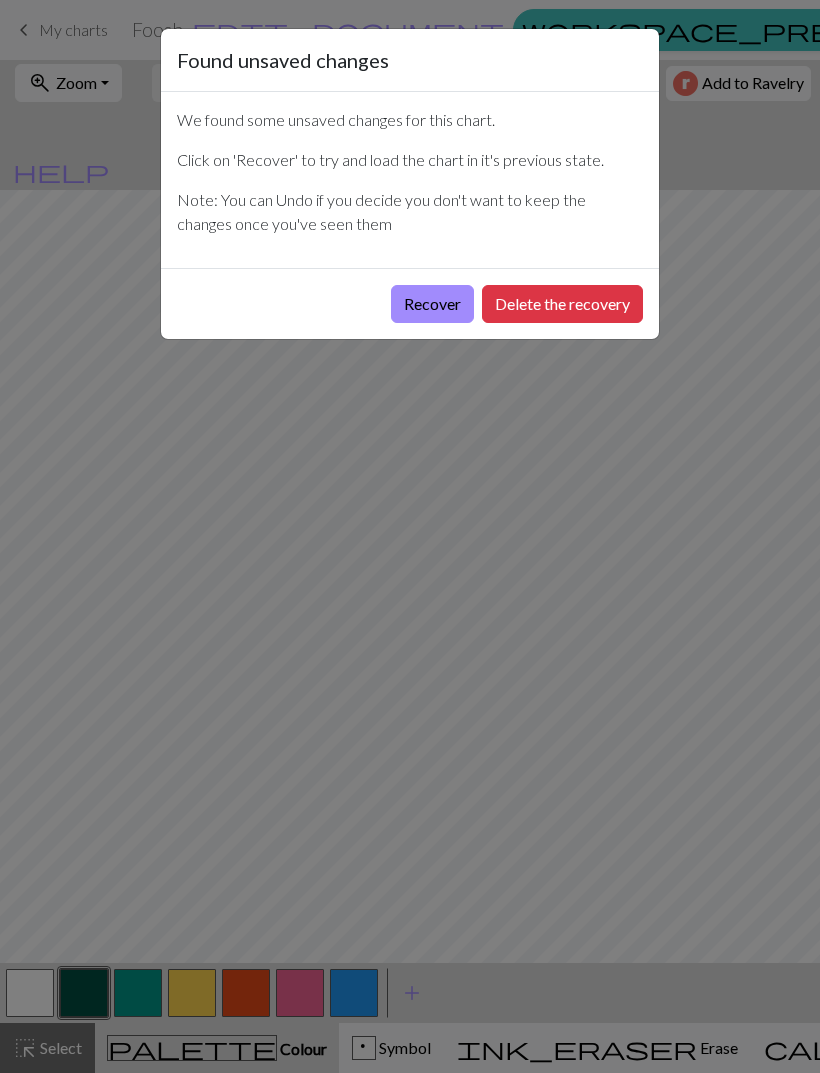 scroll, scrollTop: 0, scrollLeft: 0, axis: both 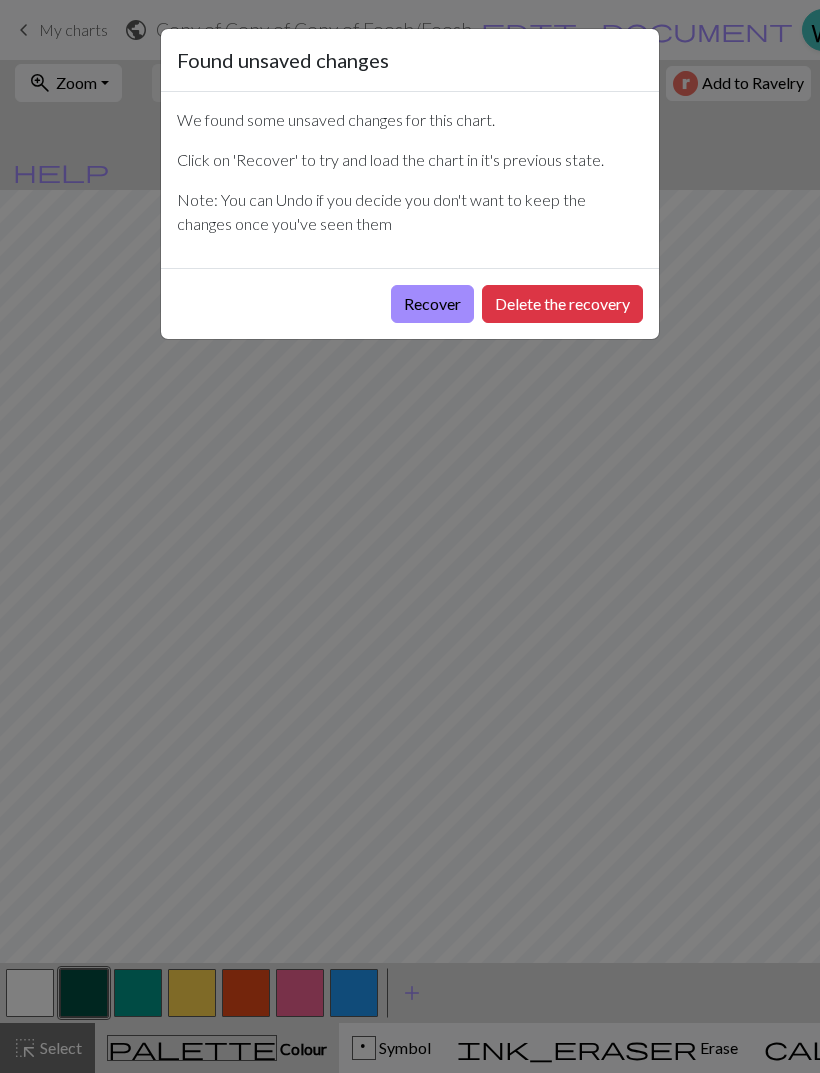 click on "Recover" at bounding box center [432, 304] 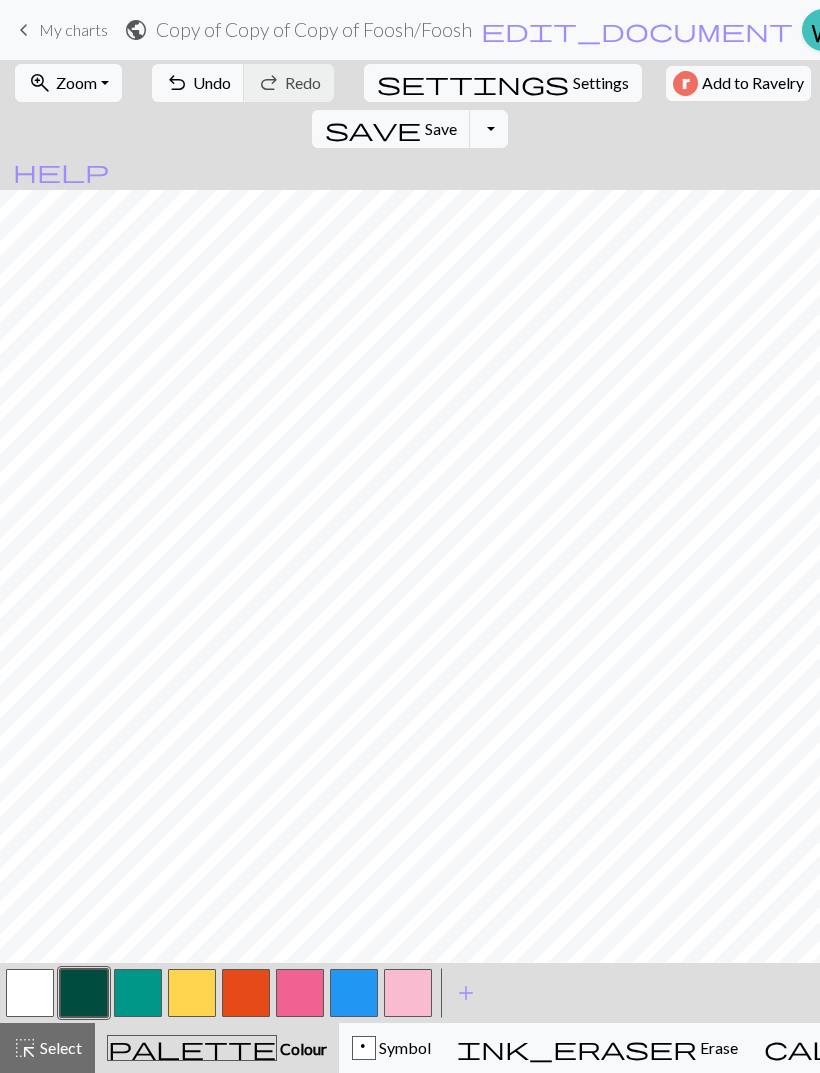 click at bounding box center (30, 993) 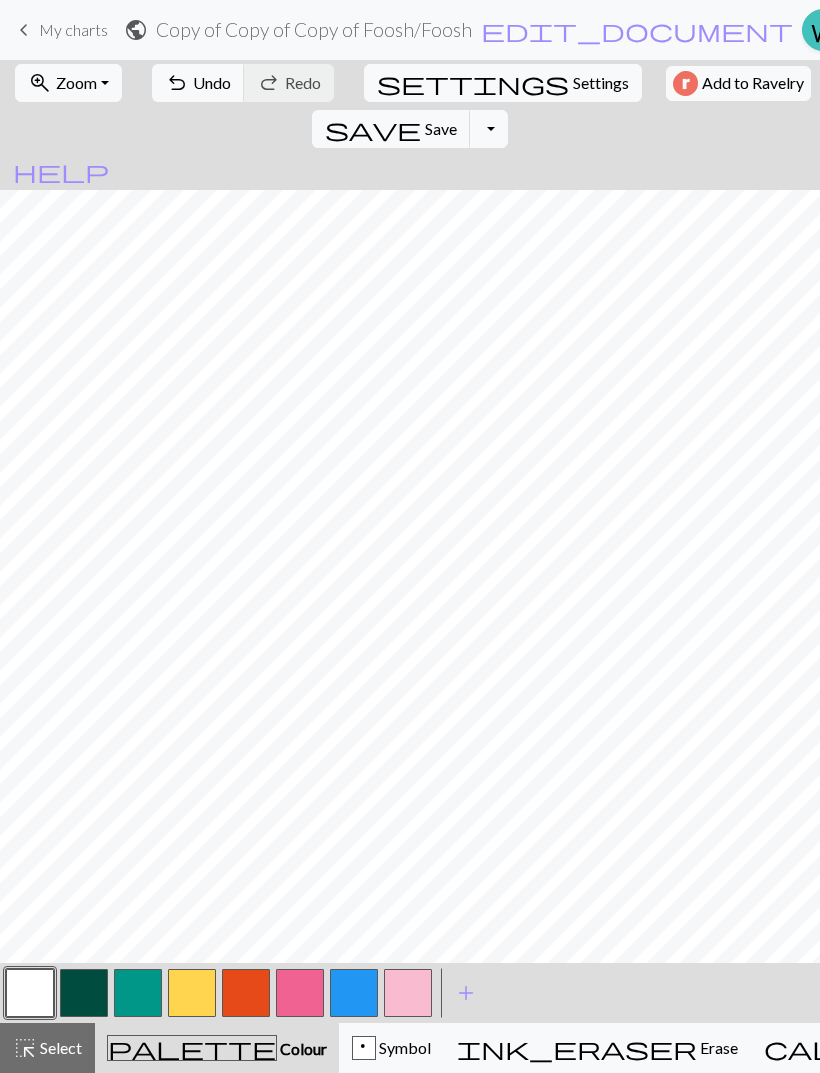 click on "highlight_alt   Select   Select" at bounding box center (47, 1048) 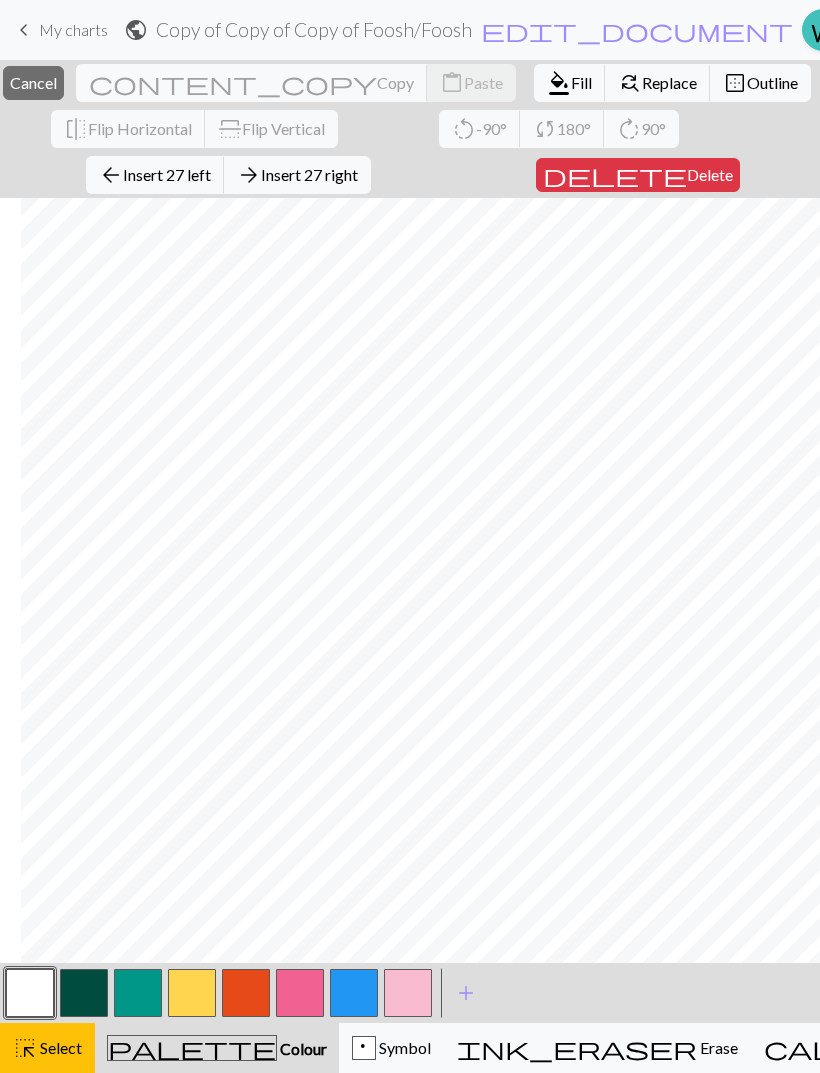 scroll, scrollTop: 0, scrollLeft: 0, axis: both 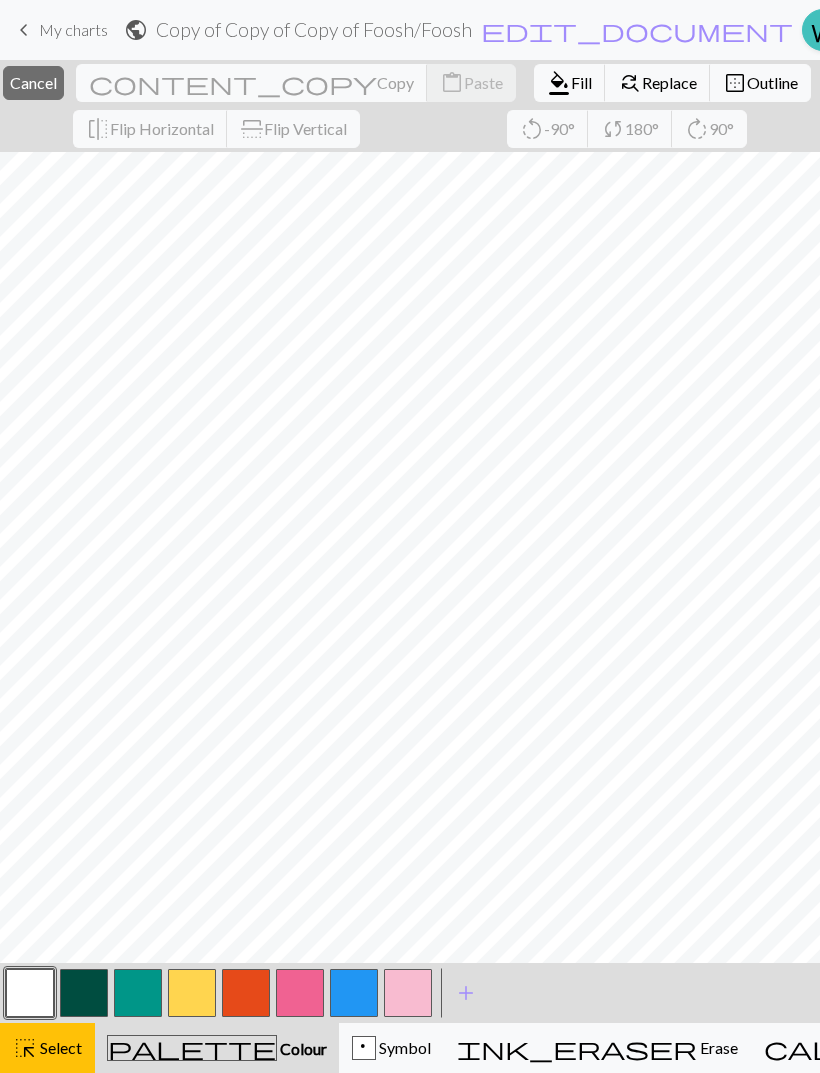 click on "ink_eraser   Erase   Erase" at bounding box center (597, 1048) 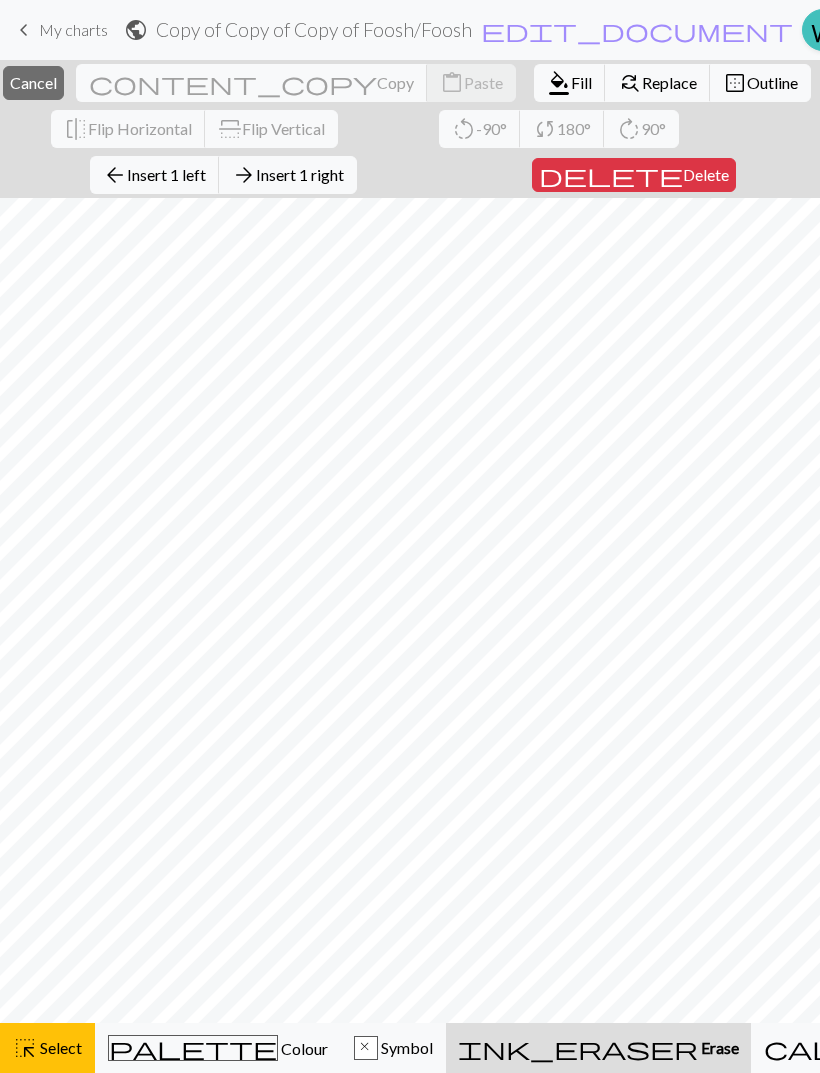 click on "Insert 1 left" at bounding box center (166, 174) 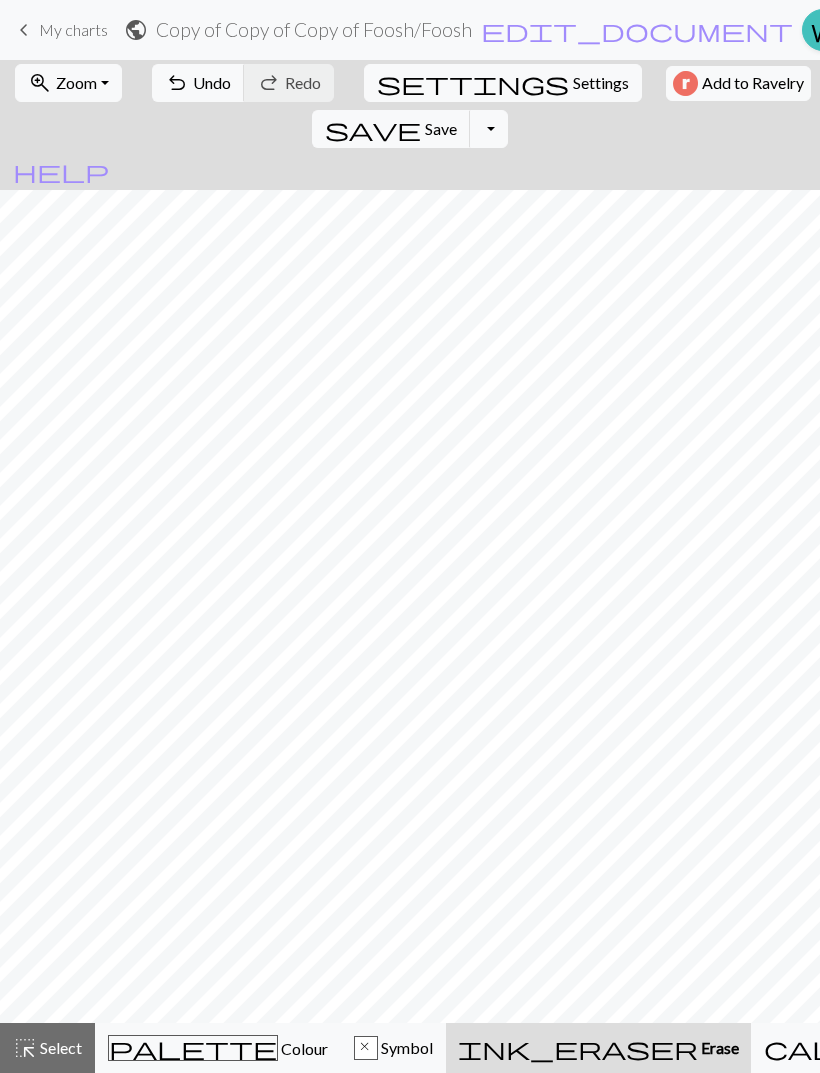 click on "Undo" at bounding box center [212, 82] 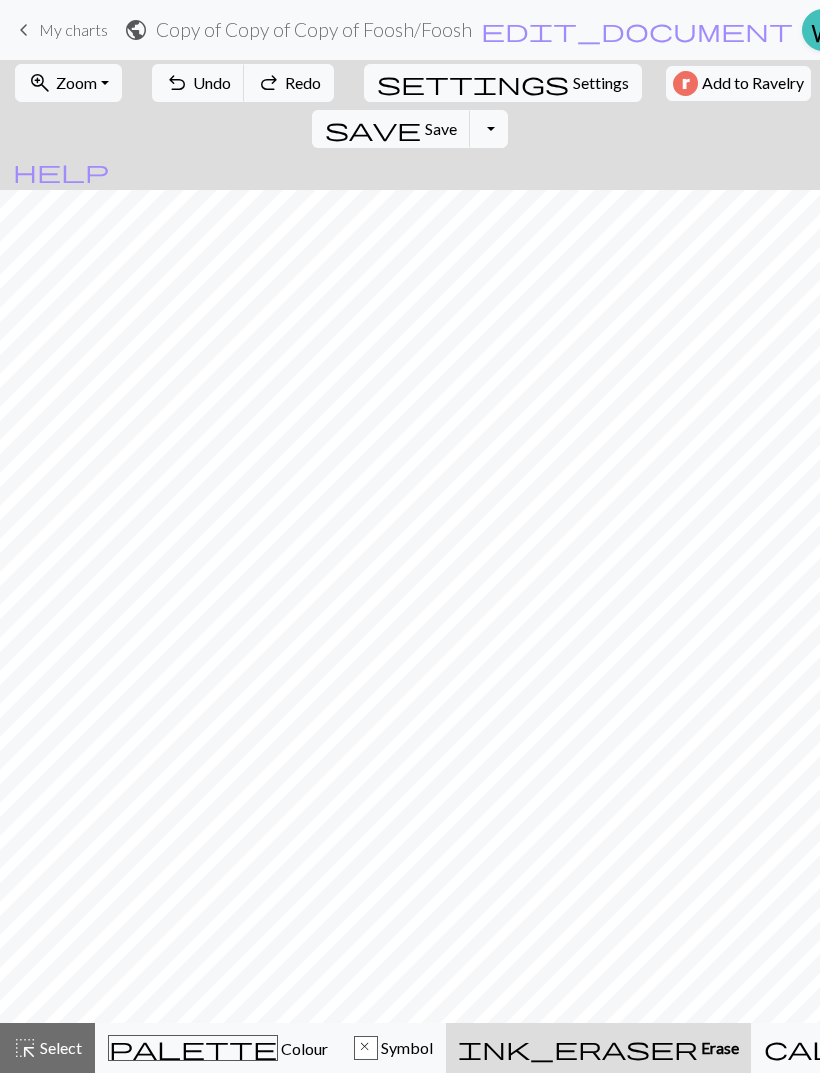 click on "highlight_alt   Select   Select" at bounding box center [47, 1048] 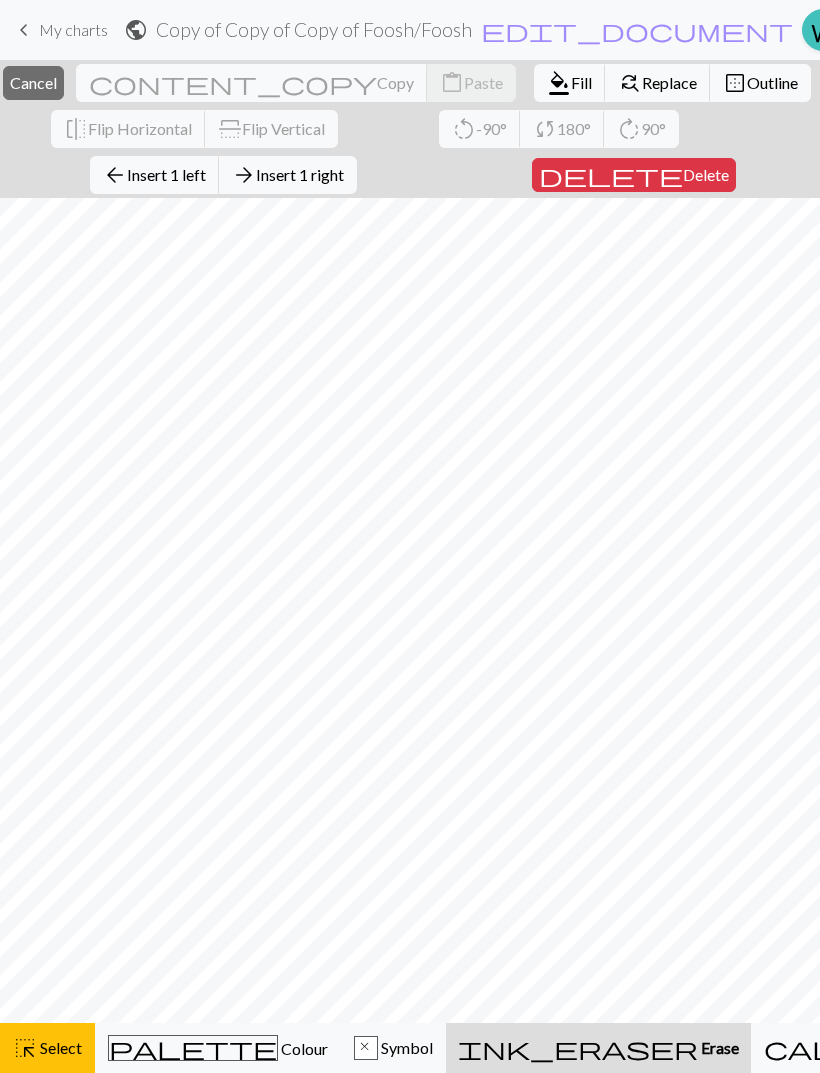 click on "Insert 1 right" at bounding box center (300, 174) 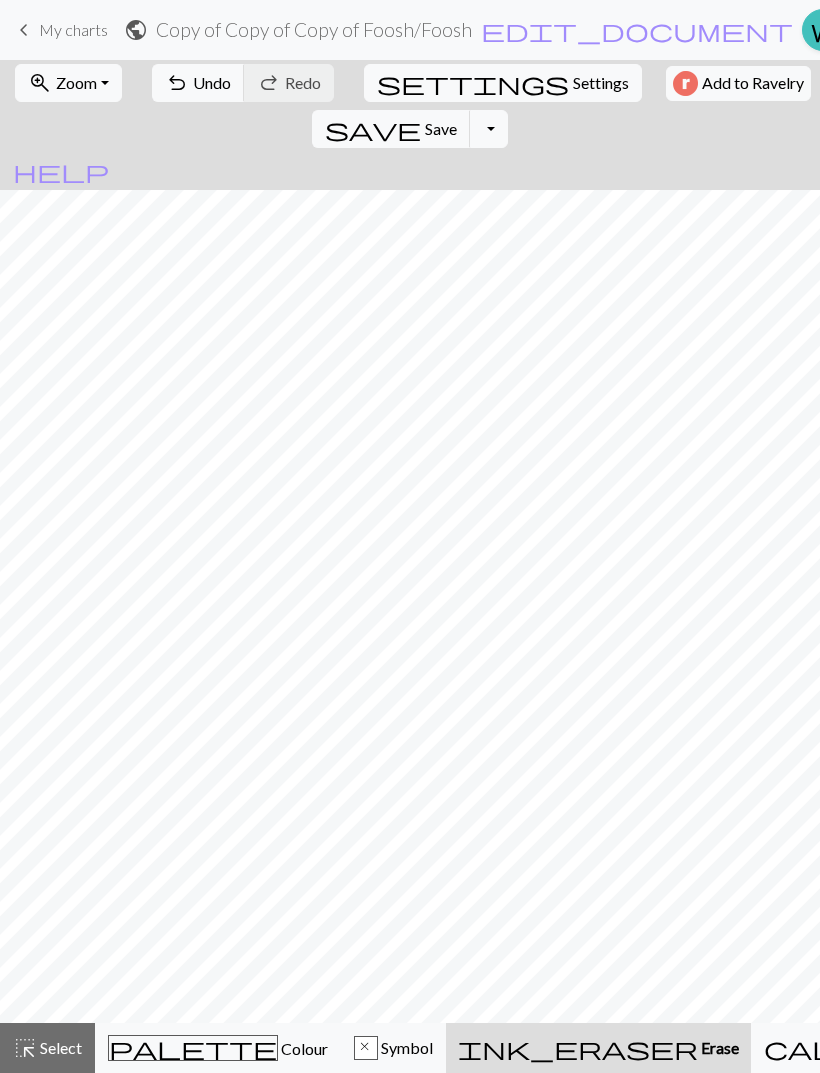 click on "undo Undo Undo" at bounding box center (198, 83) 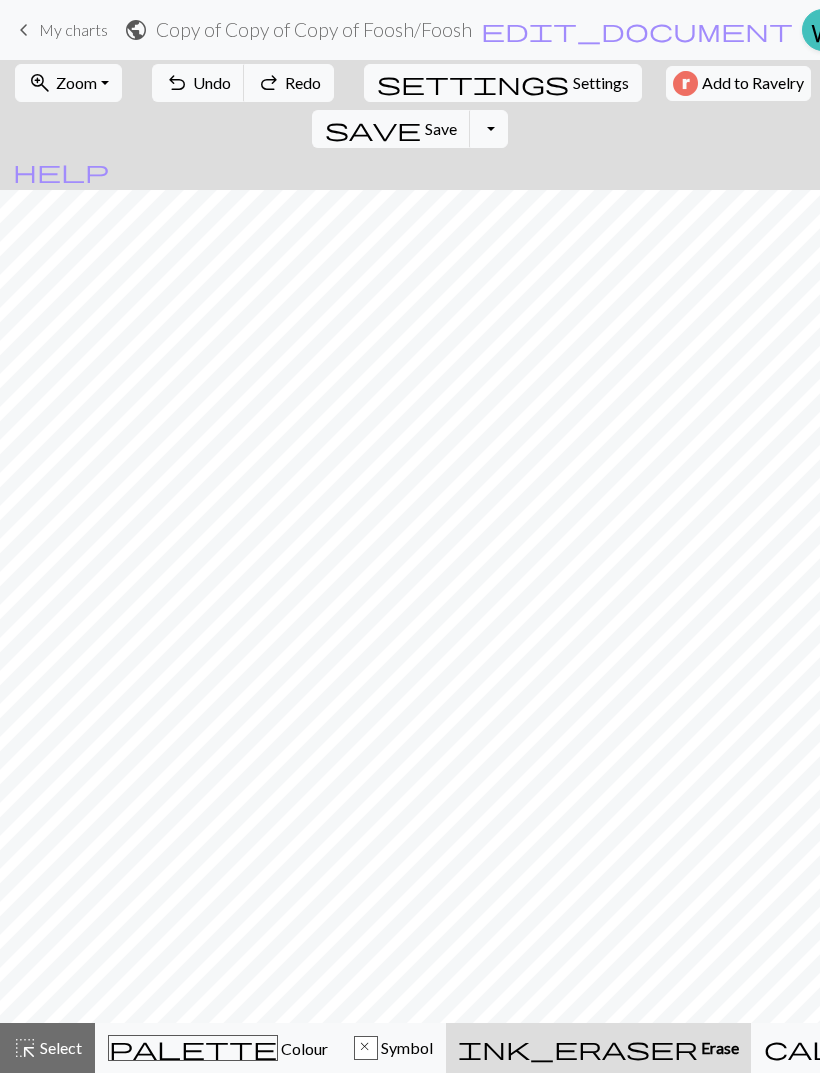 click on "Select" at bounding box center [59, 1047] 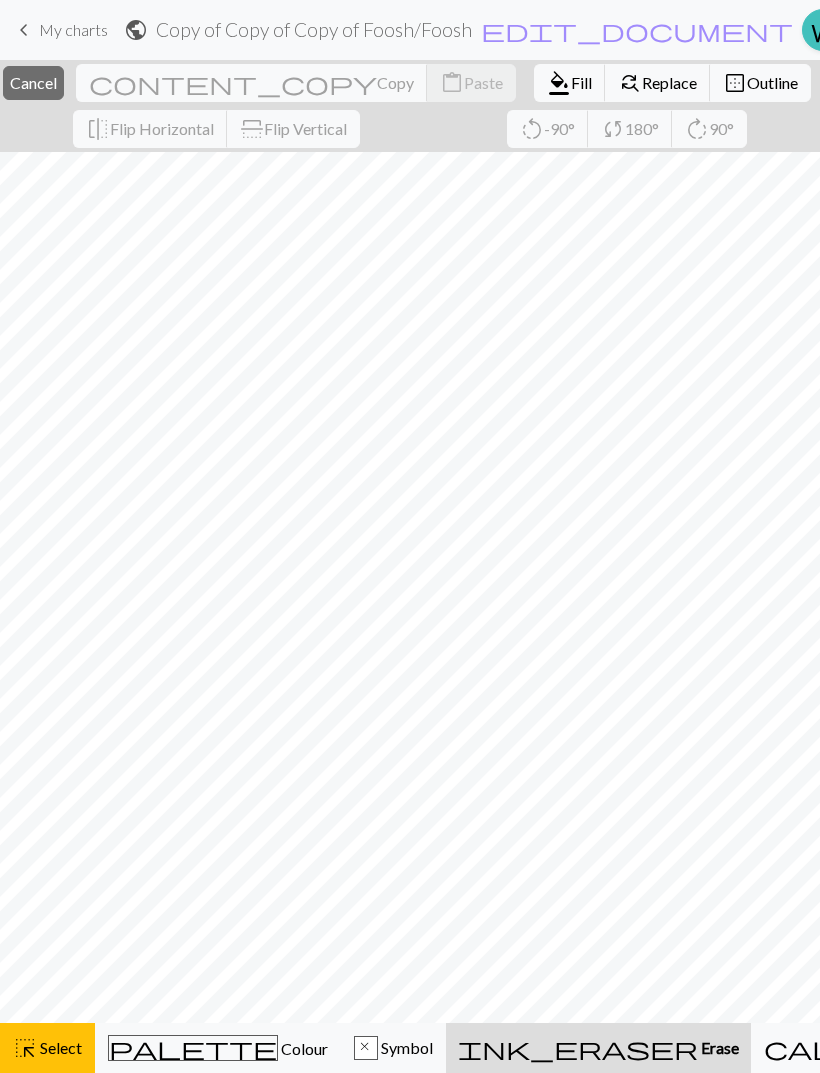 click on "close Cancel content_copy  Copy content_paste  Paste format_color_fill  Fill find_replace  Replace border_outer  Outline flip  Flip Horizontal flip  Flip Vertical rotate_left  -90° sync  180° rotate_right  90°" at bounding box center [410, 106] 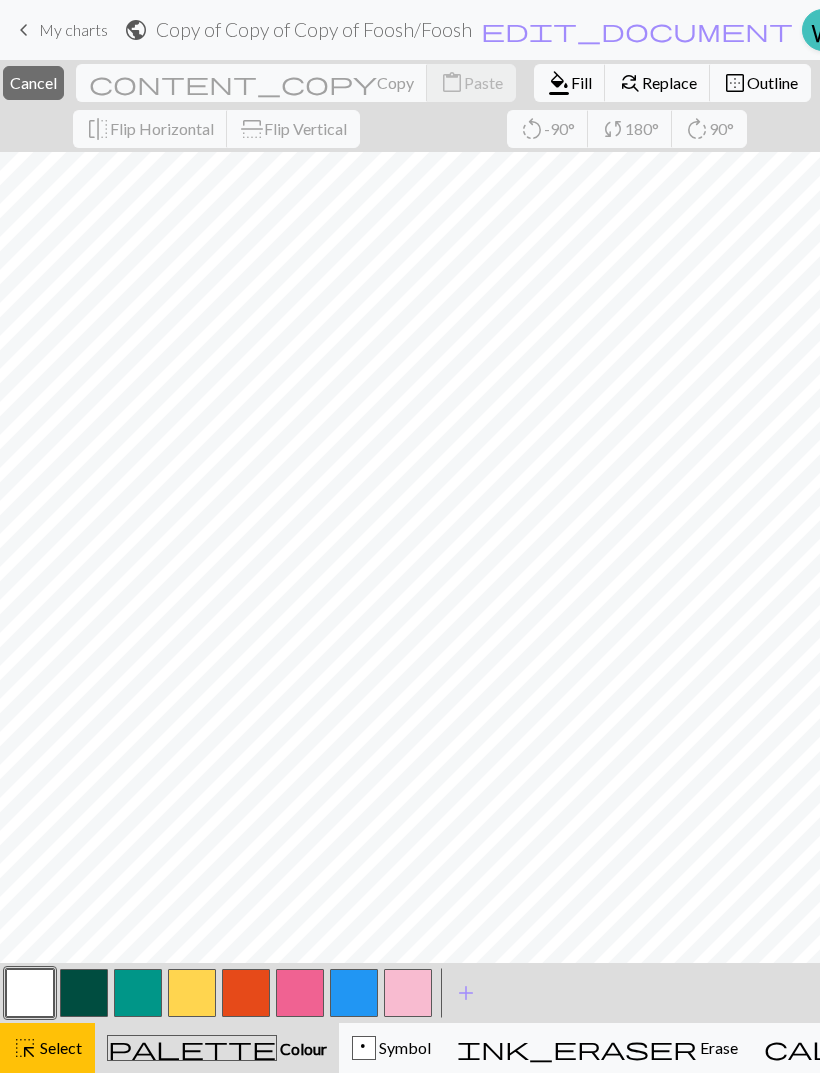 click on "ink_eraser   Erase   Erase" at bounding box center [597, 1048] 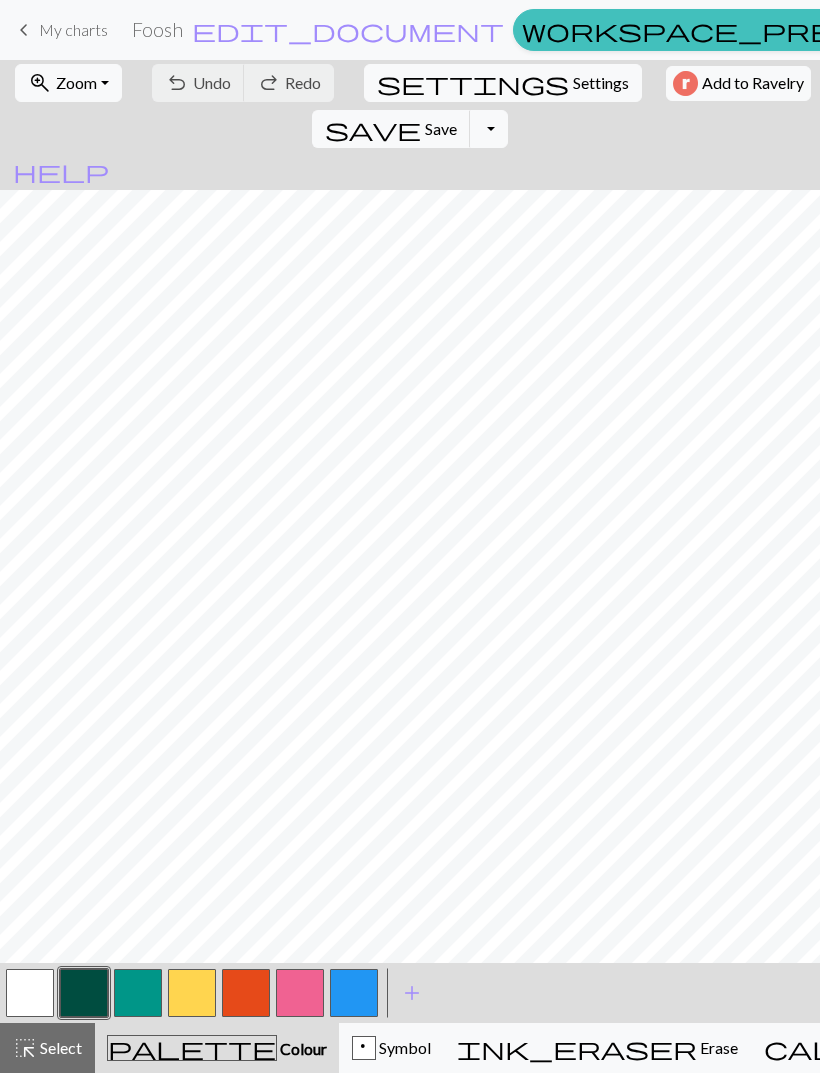 scroll, scrollTop: 0, scrollLeft: 0, axis: both 